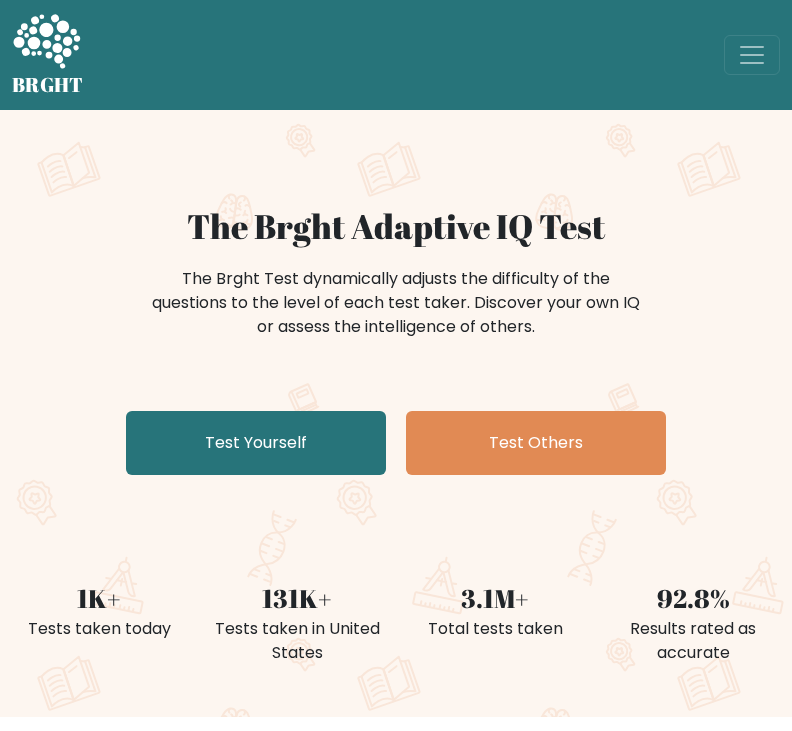 scroll, scrollTop: 0, scrollLeft: 0, axis: both 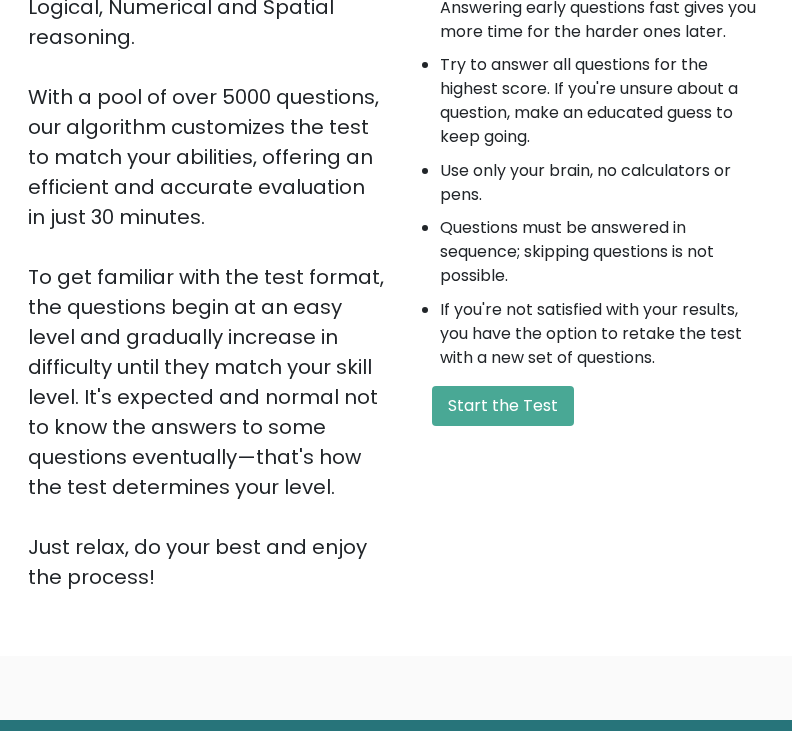 click on "Start the Test" at bounding box center (503, 406) 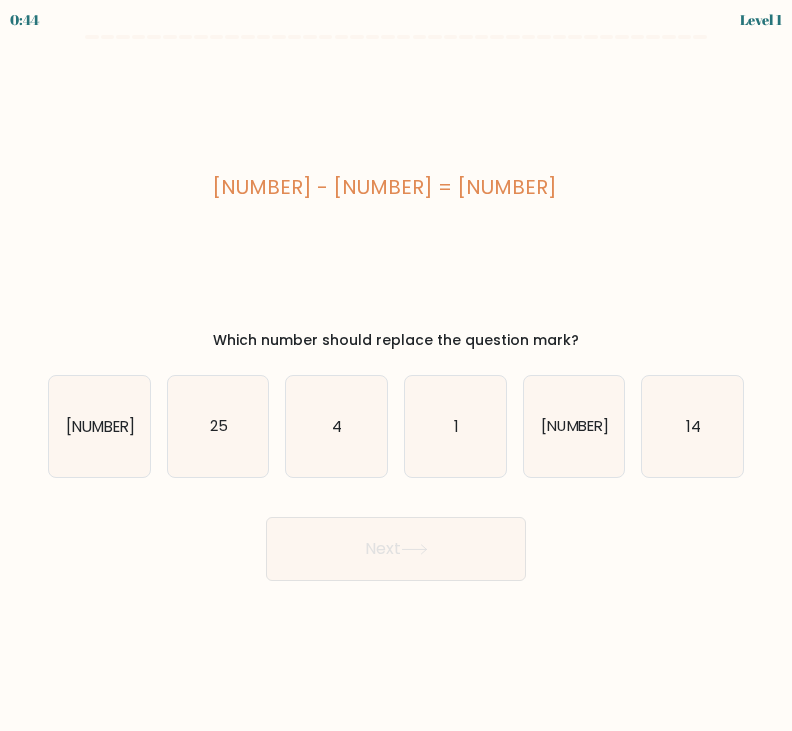 scroll, scrollTop: 0, scrollLeft: 0, axis: both 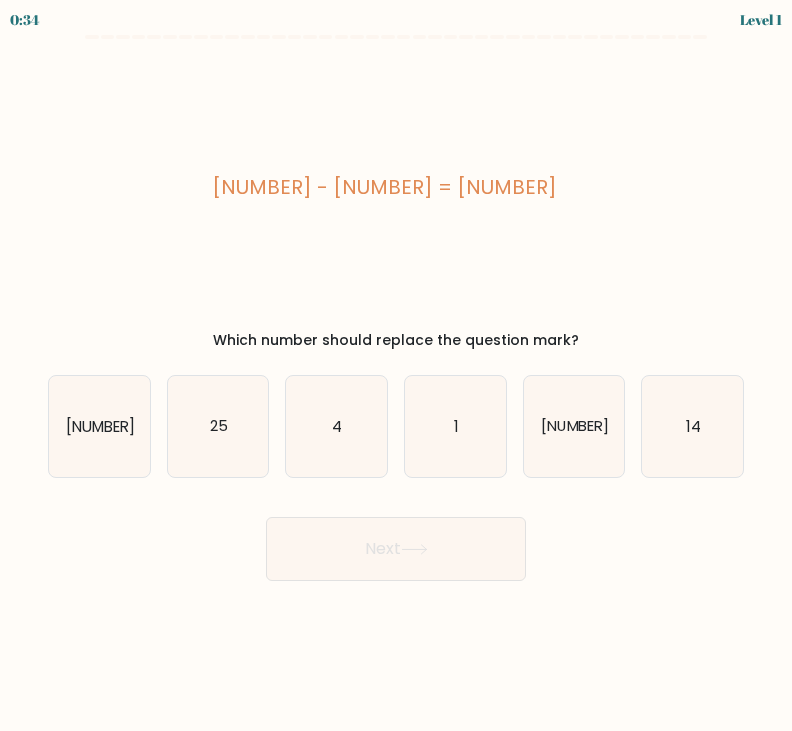 click on "14" at bounding box center (692, 426) 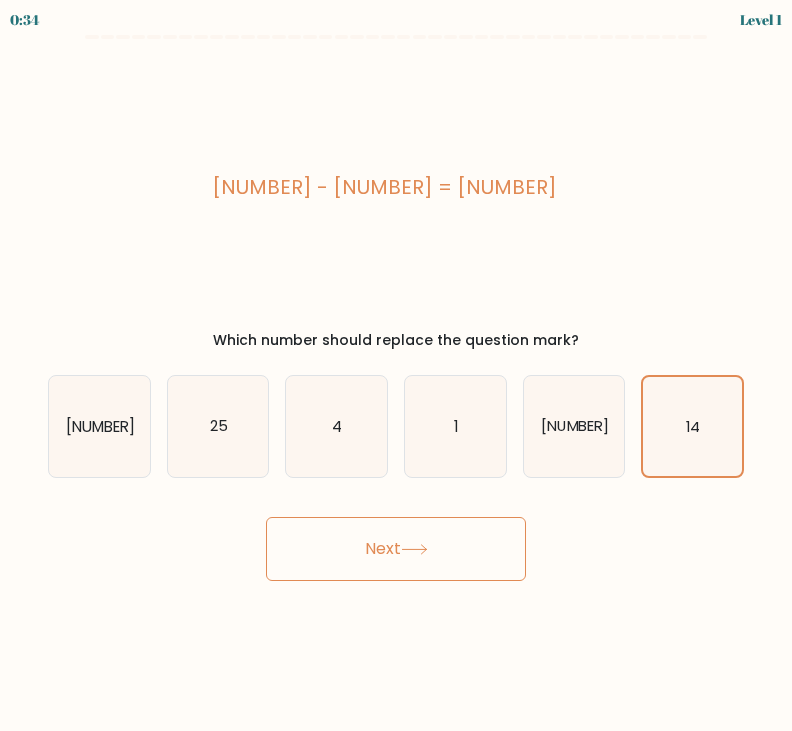 click on "Next" at bounding box center [396, 549] 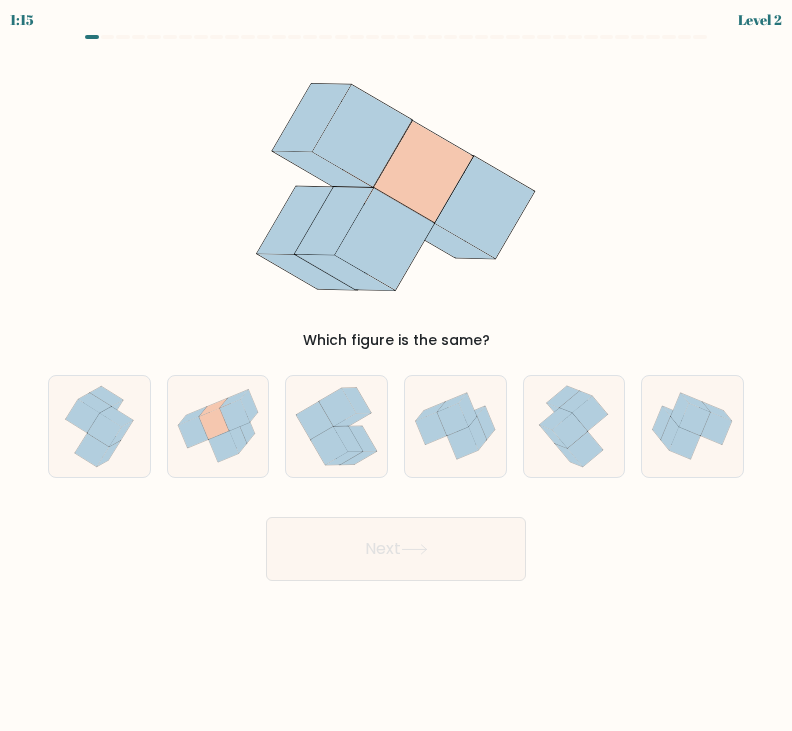 click at bounding box center [224, 446] 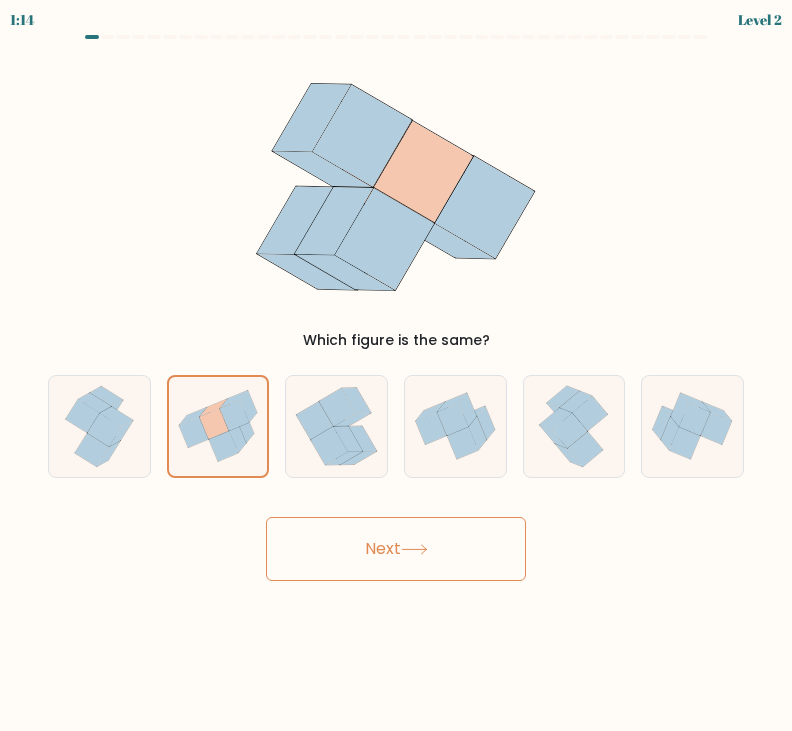 click on "Next" at bounding box center (396, 549) 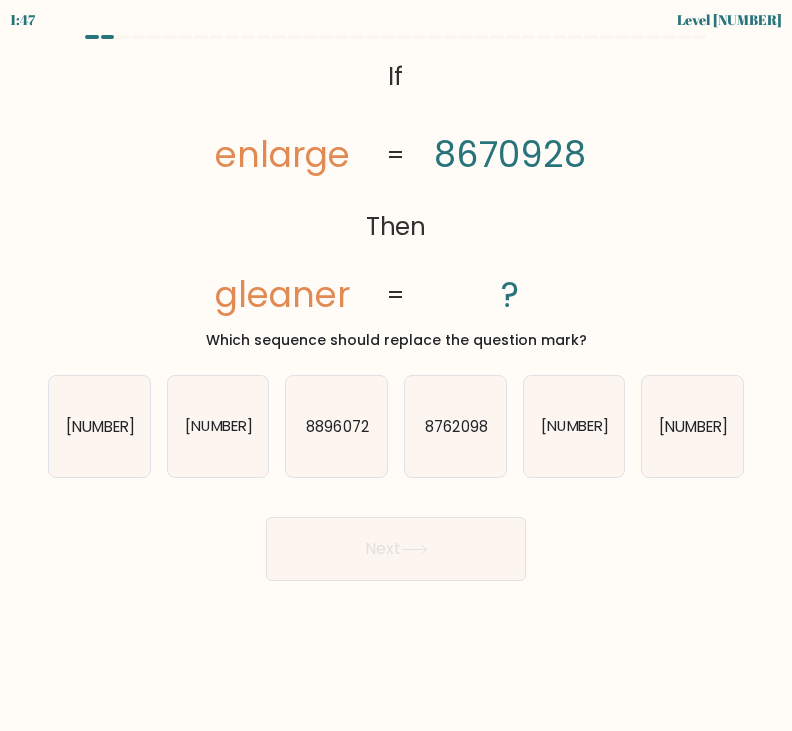 click on "8896072" at bounding box center [338, 425] 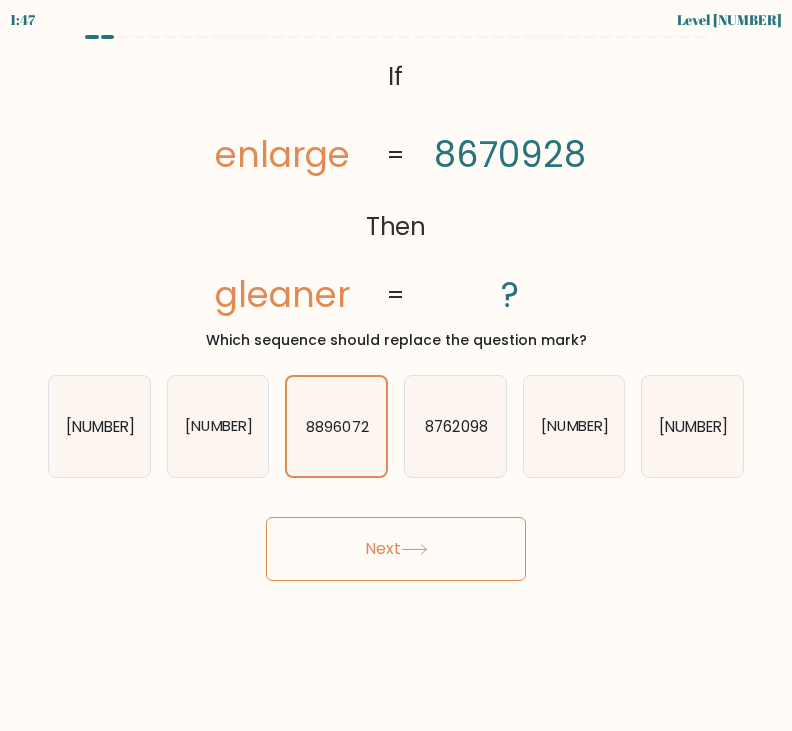 click on "Next" at bounding box center [396, 549] 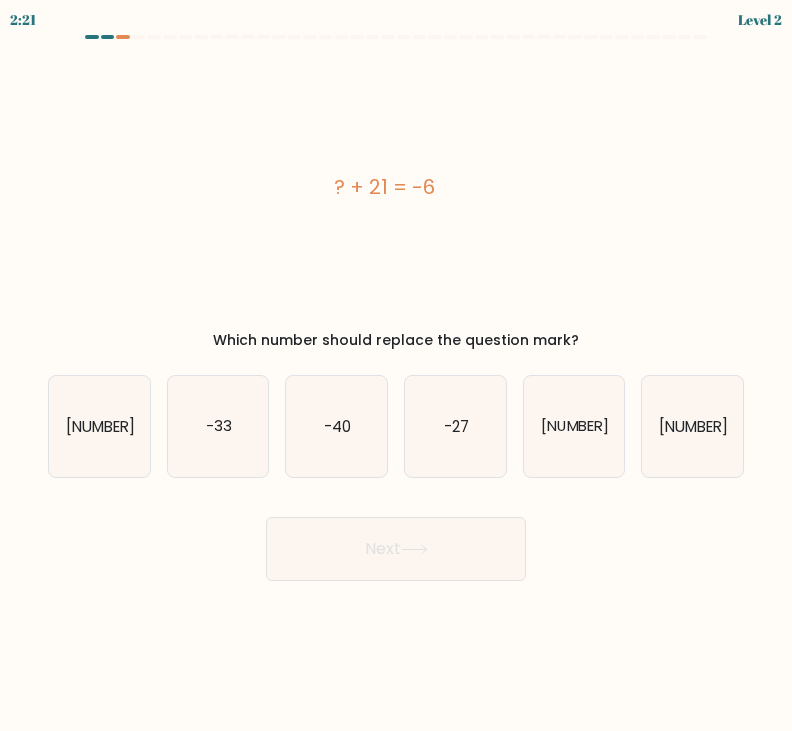 click on "-27" at bounding box center (456, 425) 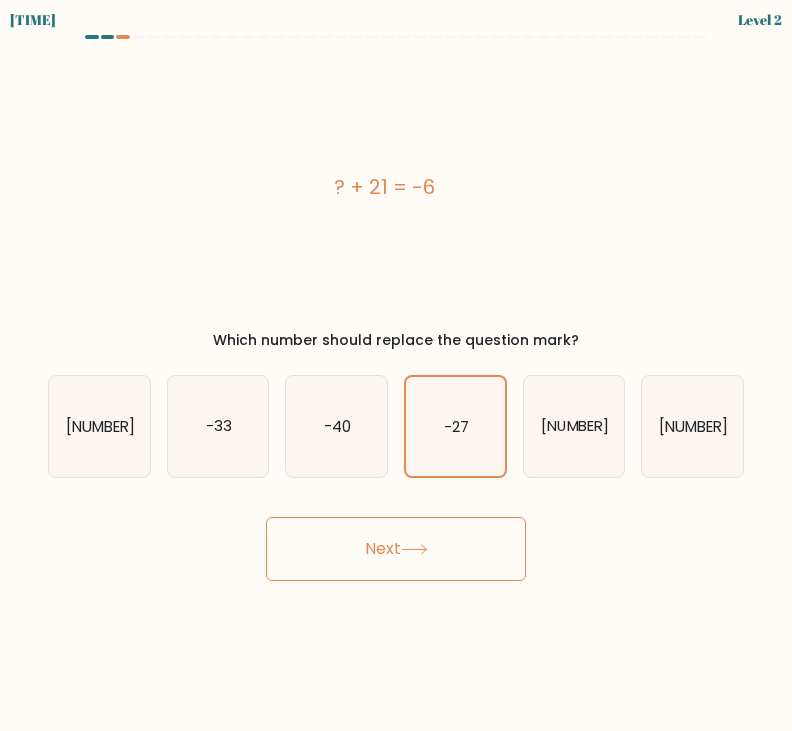 click on "Next" at bounding box center (396, 549) 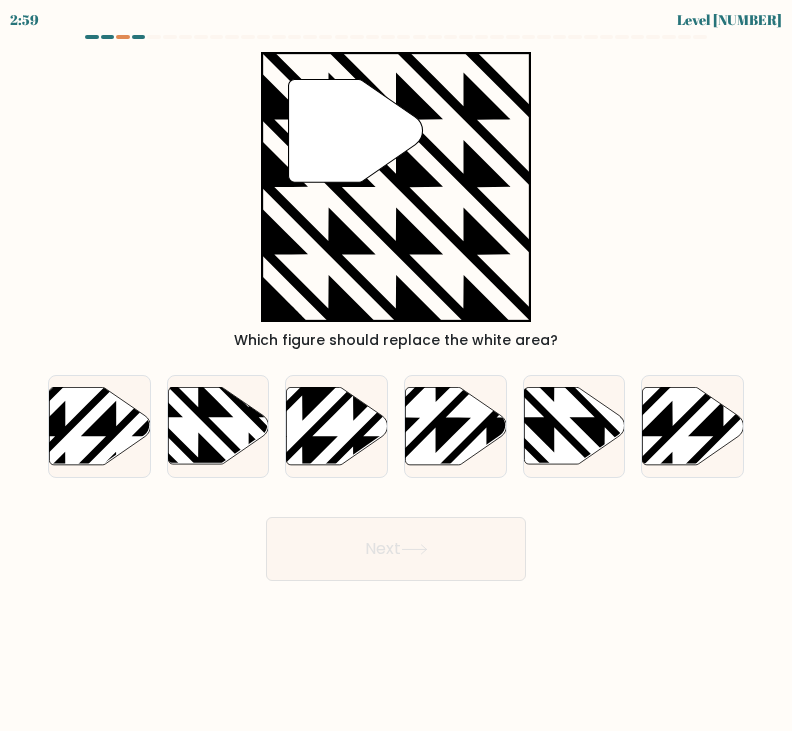 click at bounding box center (218, 425) 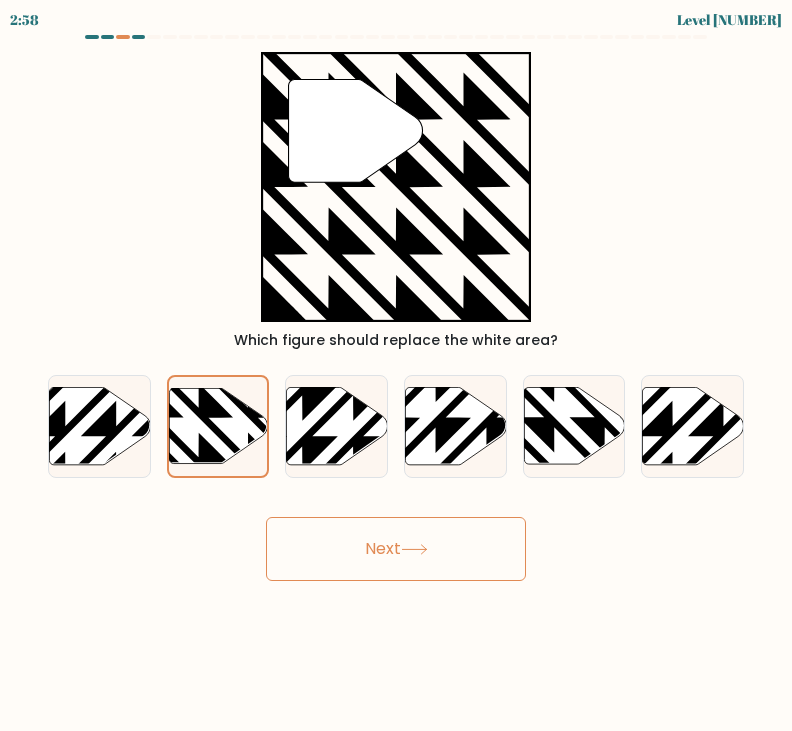 click on "Next" at bounding box center [396, 549] 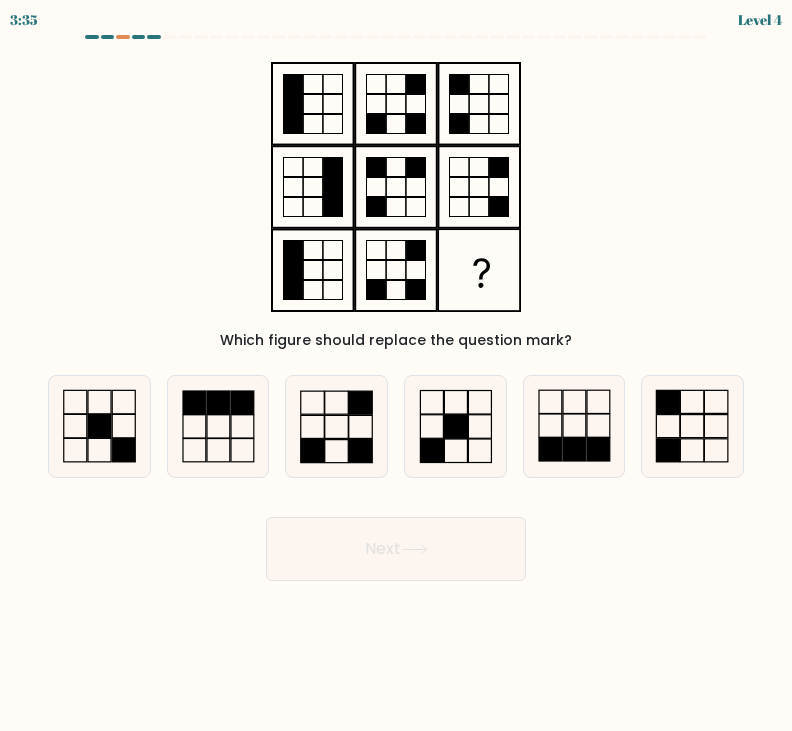 click at bounding box center (692, 426) 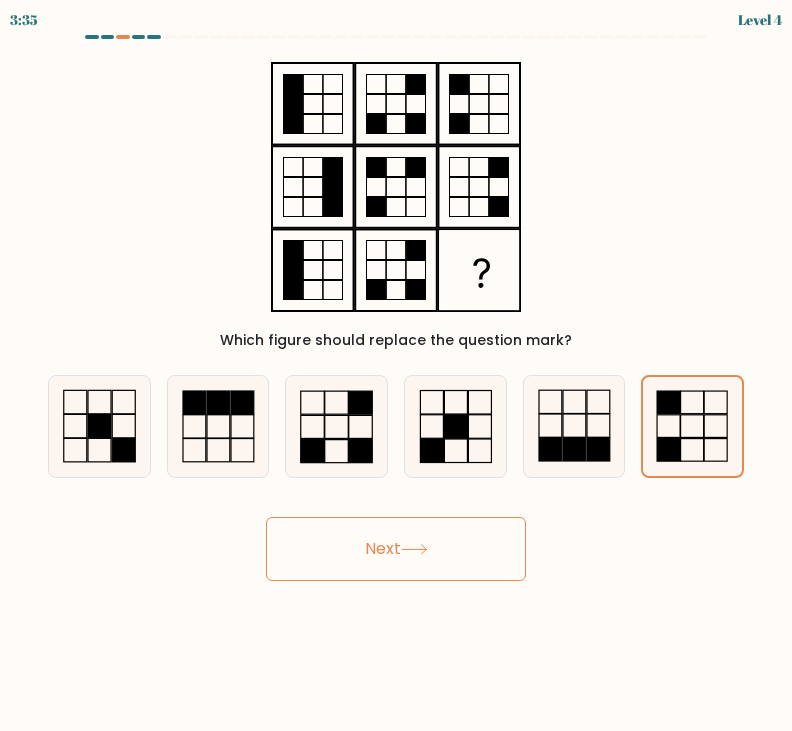 click on "Next" at bounding box center [396, 549] 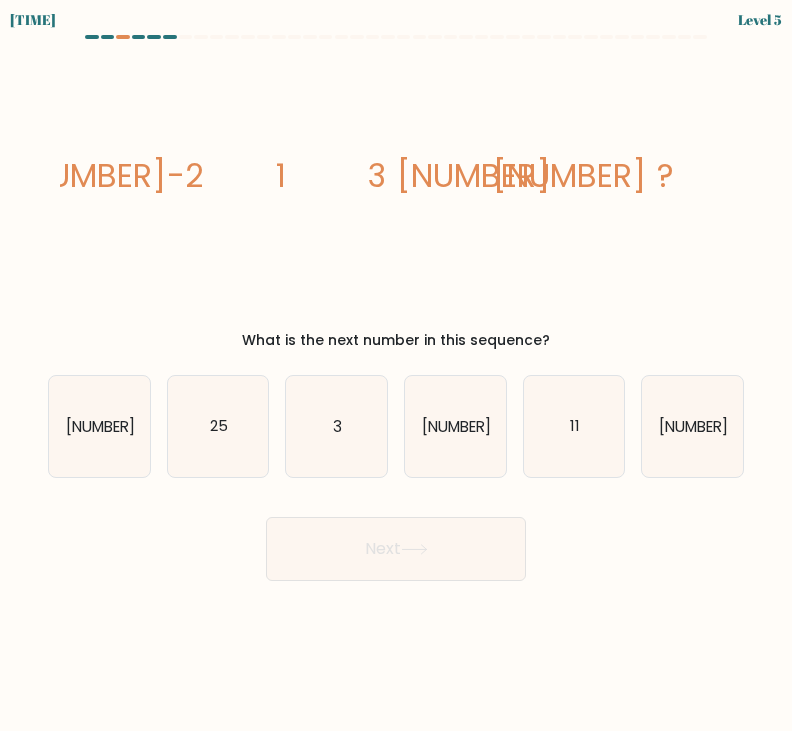 click on "11" at bounding box center (574, 426) 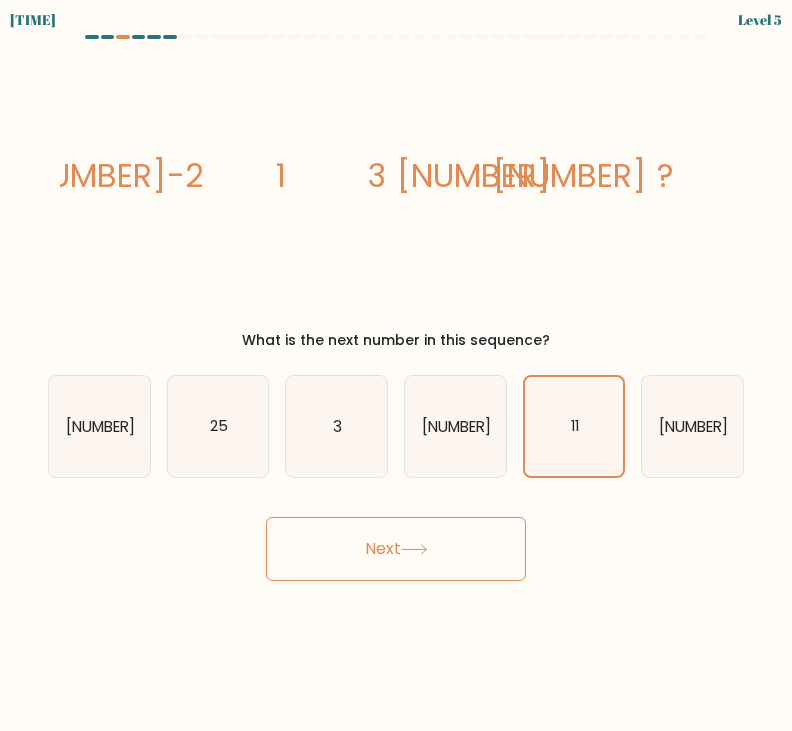 click on "Next" at bounding box center [396, 549] 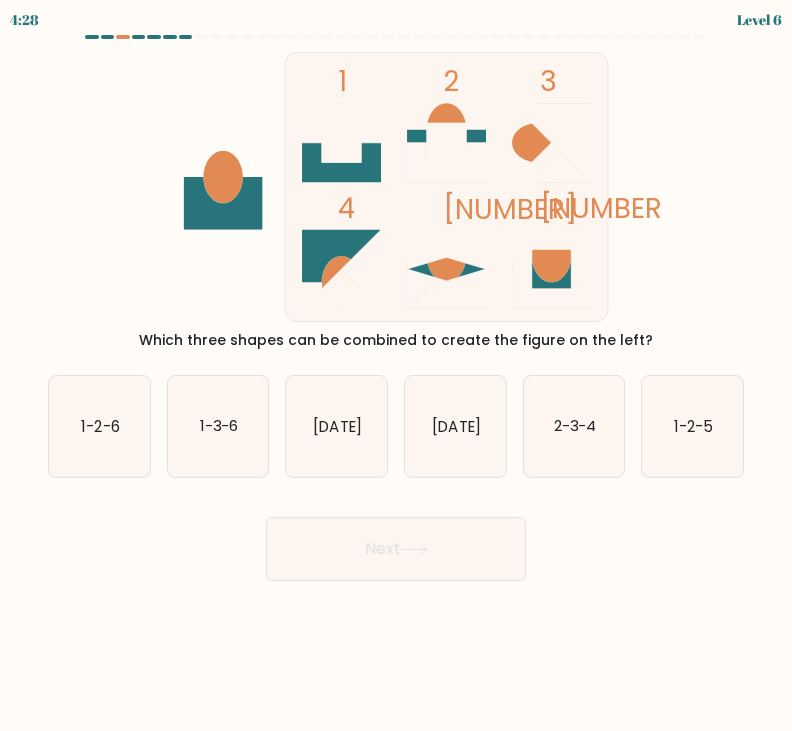 click on "1-2-6" at bounding box center [99, 426] 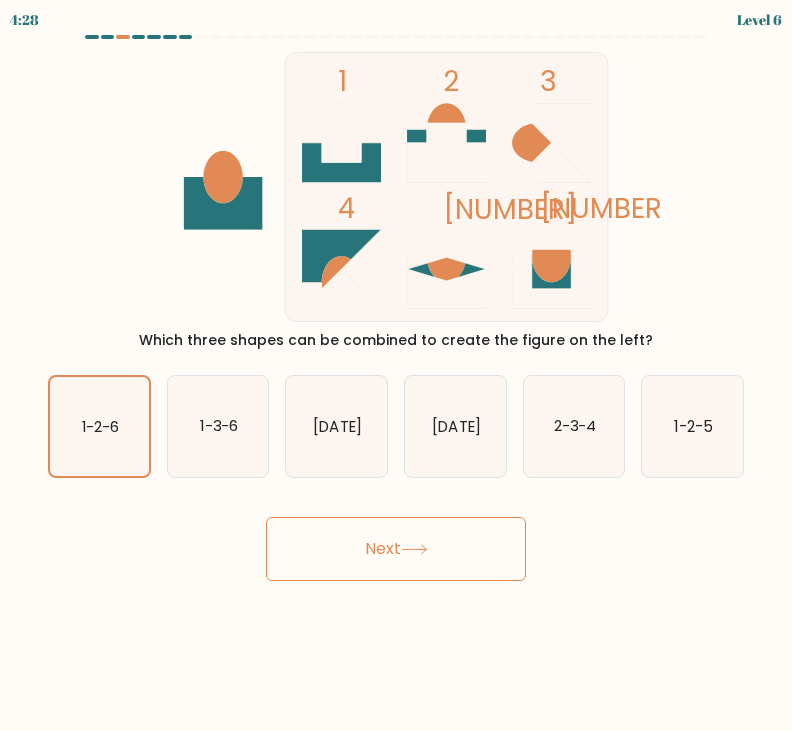 click on "Next" at bounding box center (396, 549) 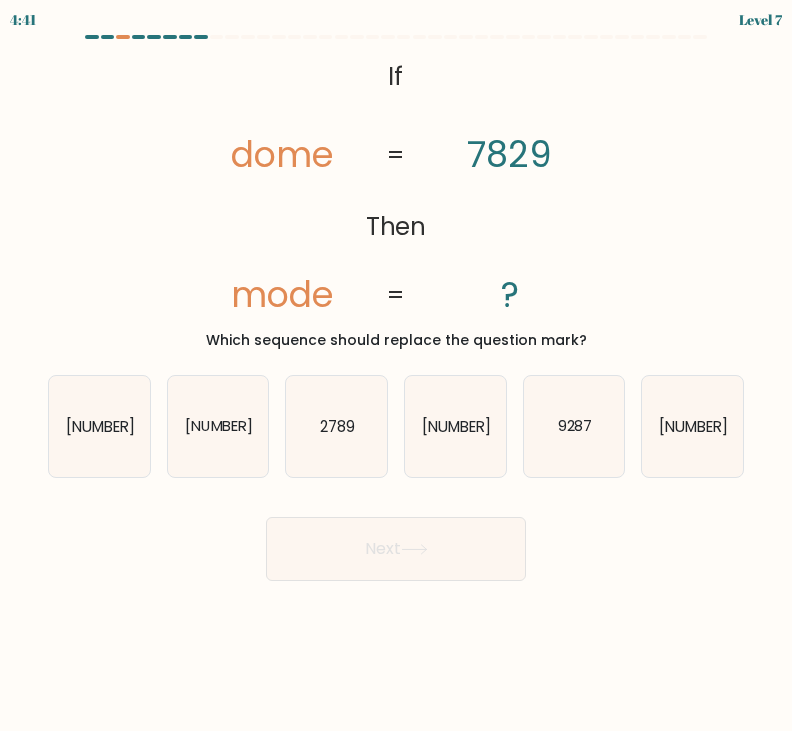 click on "2879" at bounding box center (692, 426) 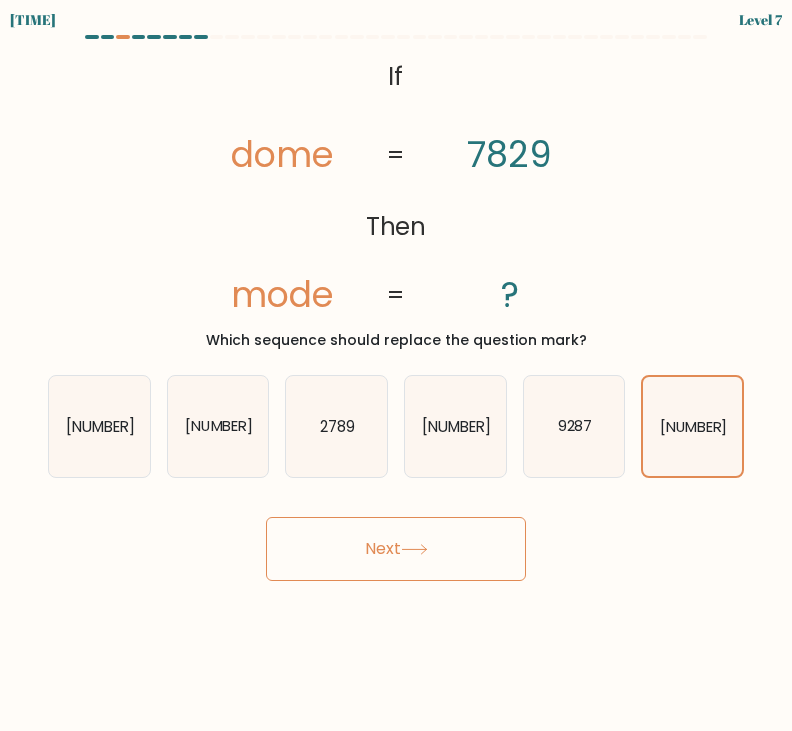 click on "Next" at bounding box center (396, 549) 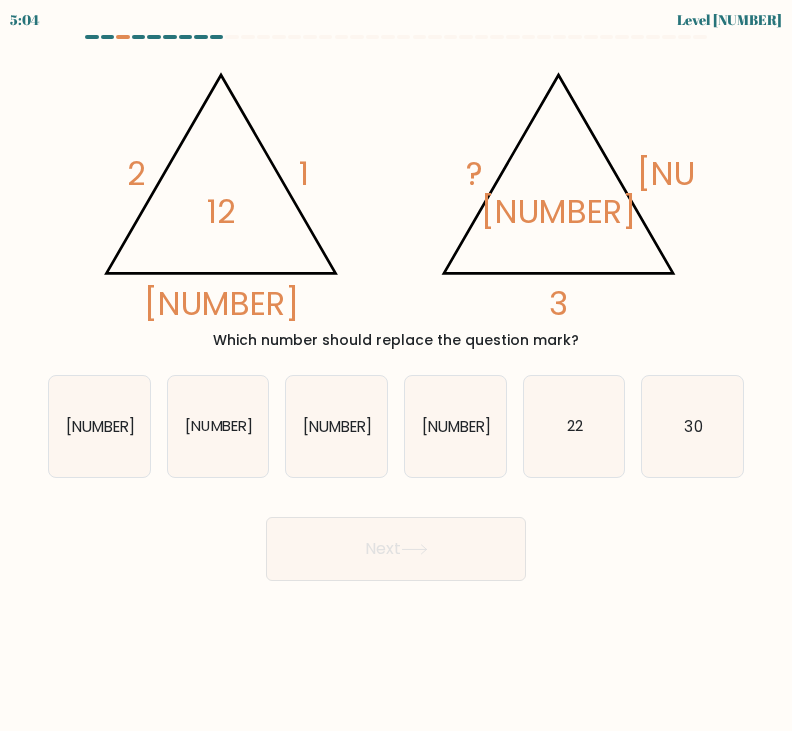 click on "16" at bounding box center [455, 426] 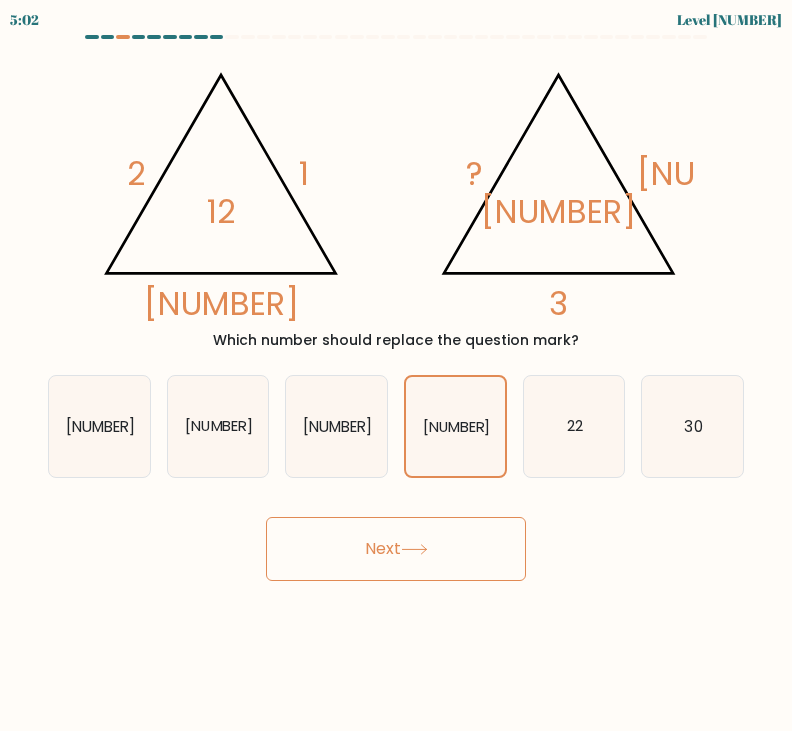 click on "45" at bounding box center [336, 426] 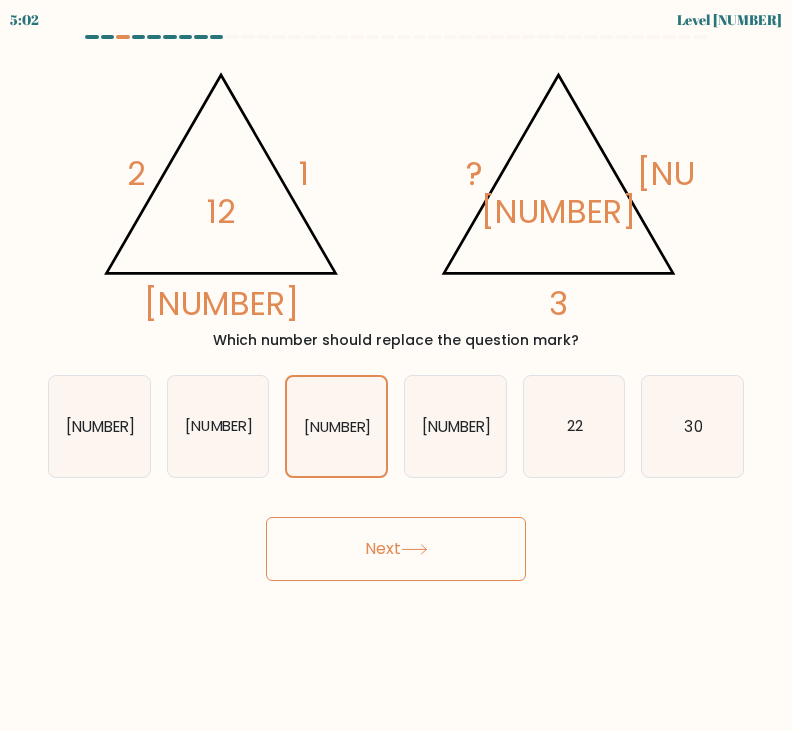 click on "Next" at bounding box center (396, 549) 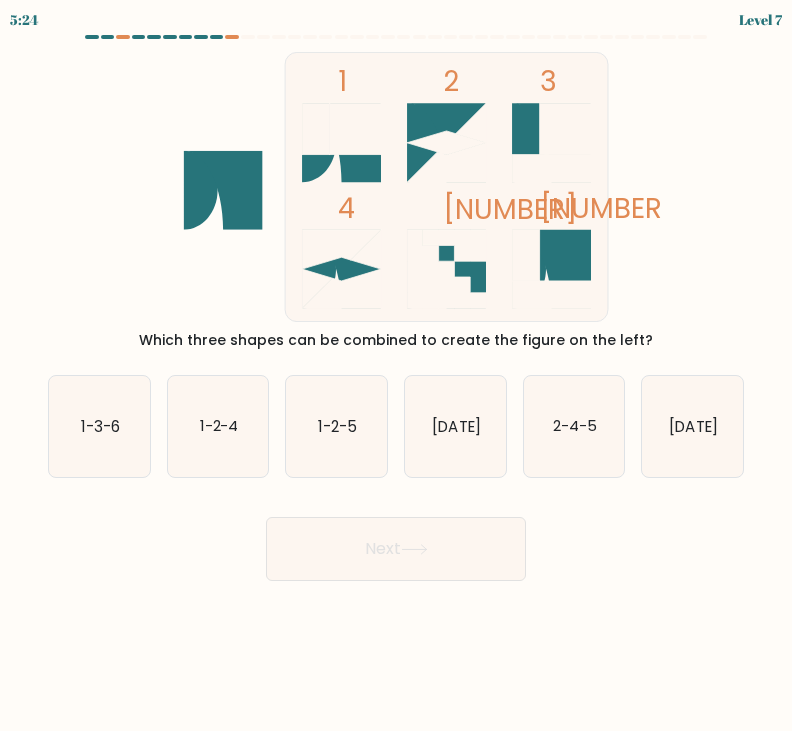 click on "1-3-6" at bounding box center [99, 426] 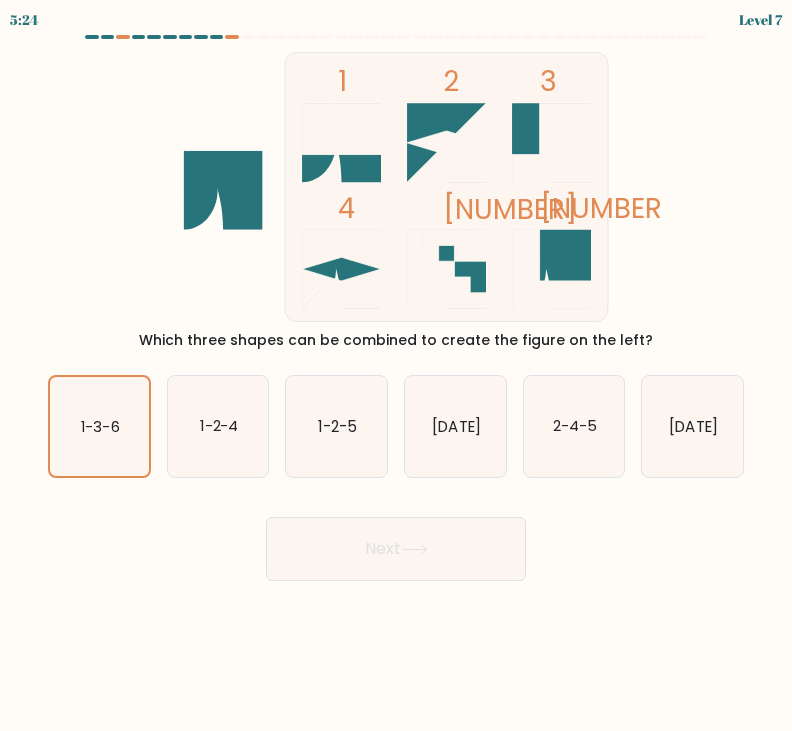 click on "Next" at bounding box center (396, 549) 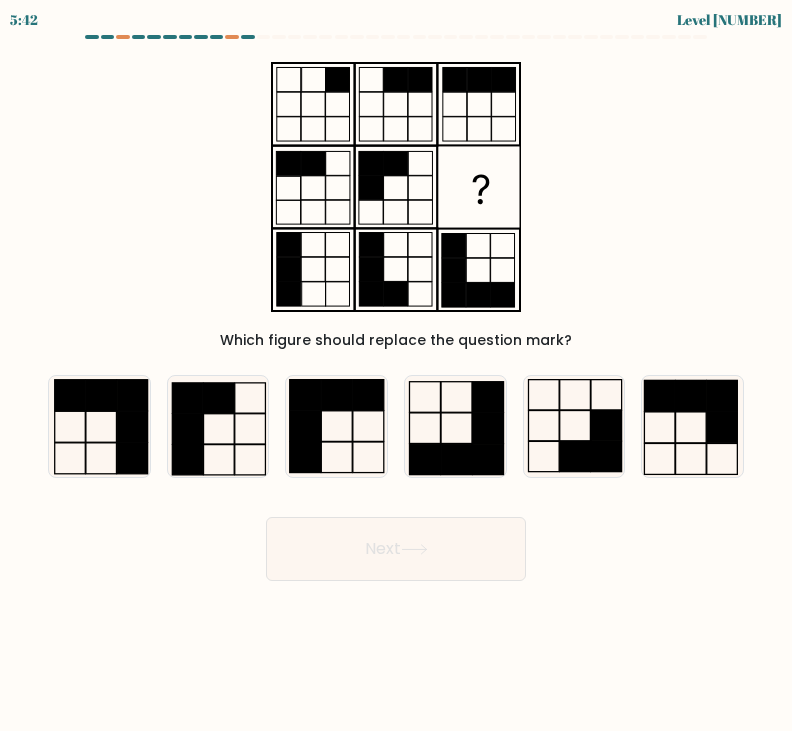 click at bounding box center (218, 426) 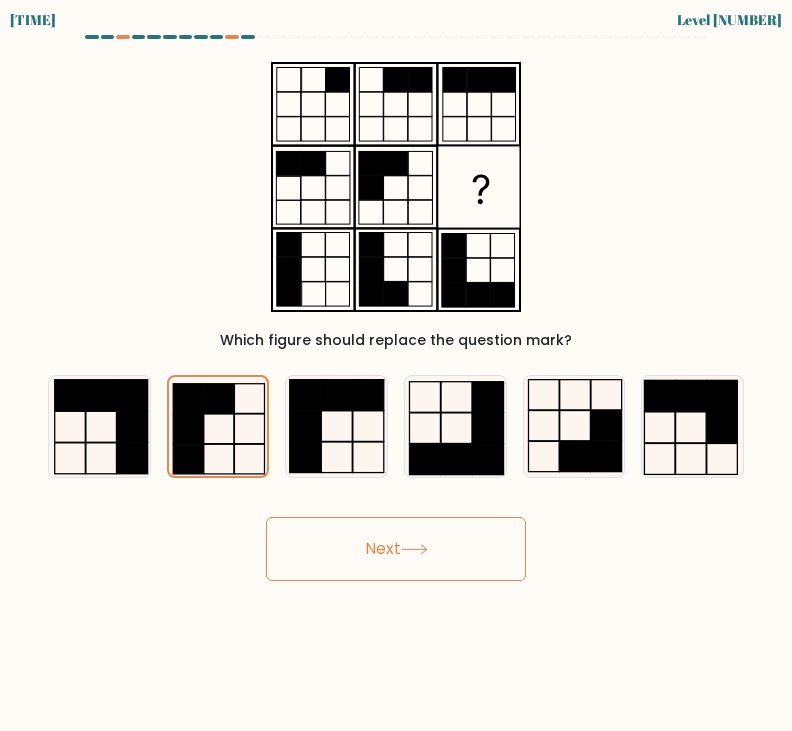click on "Next" at bounding box center (396, 549) 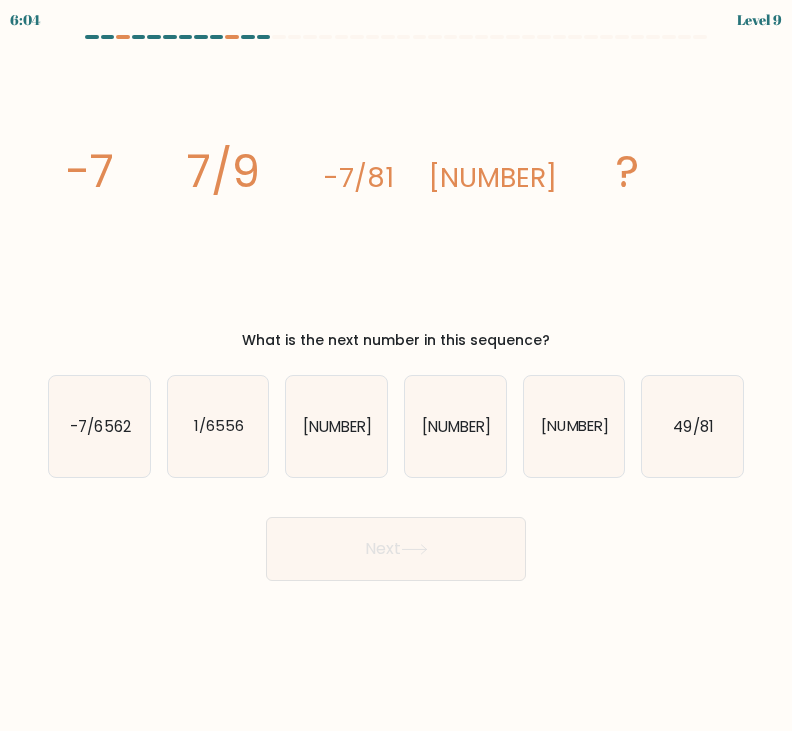 click on "-7/6561" at bounding box center [574, 426] 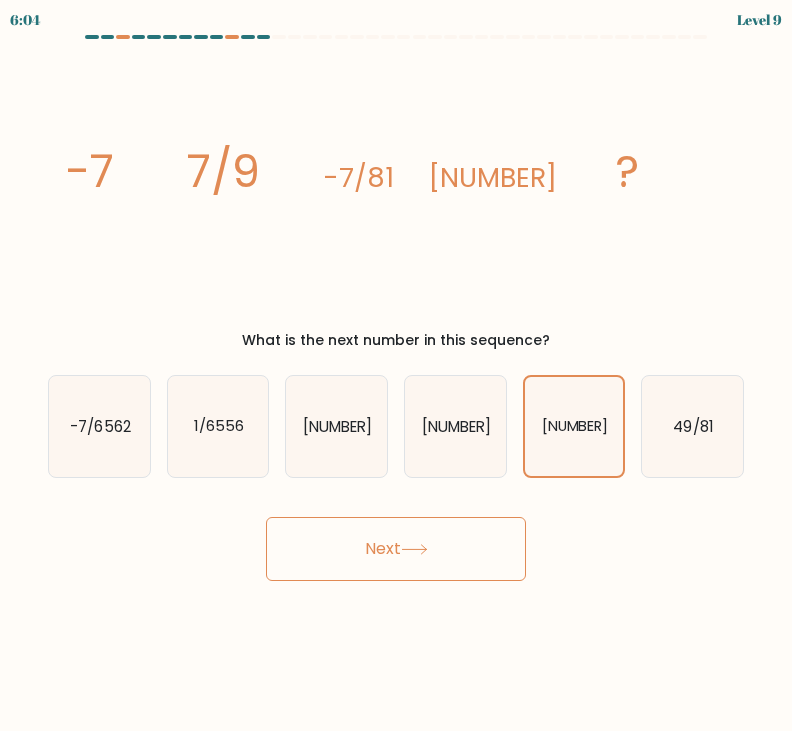 click on "Next" at bounding box center (396, 549) 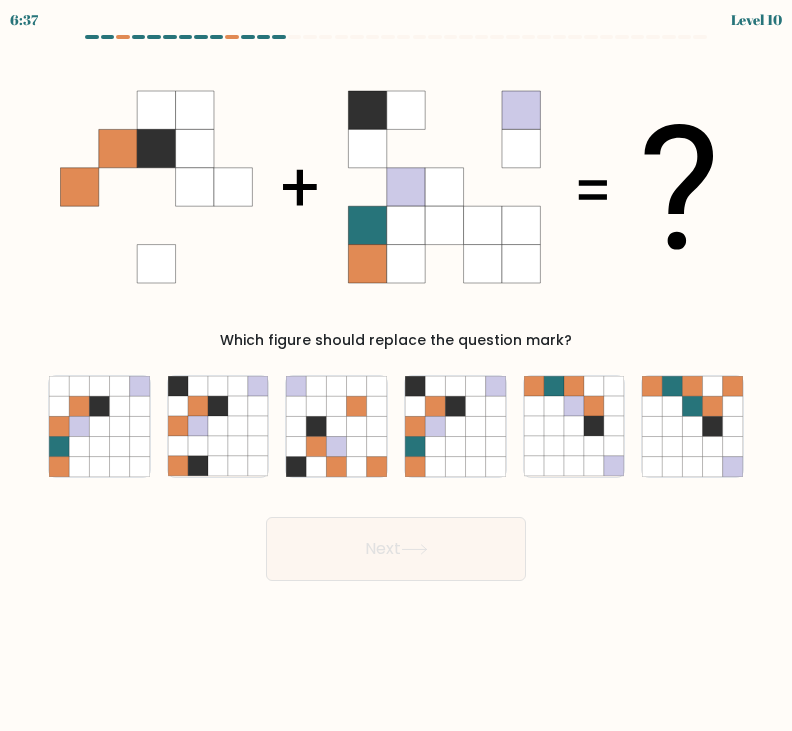 click at bounding box center [455, 446] 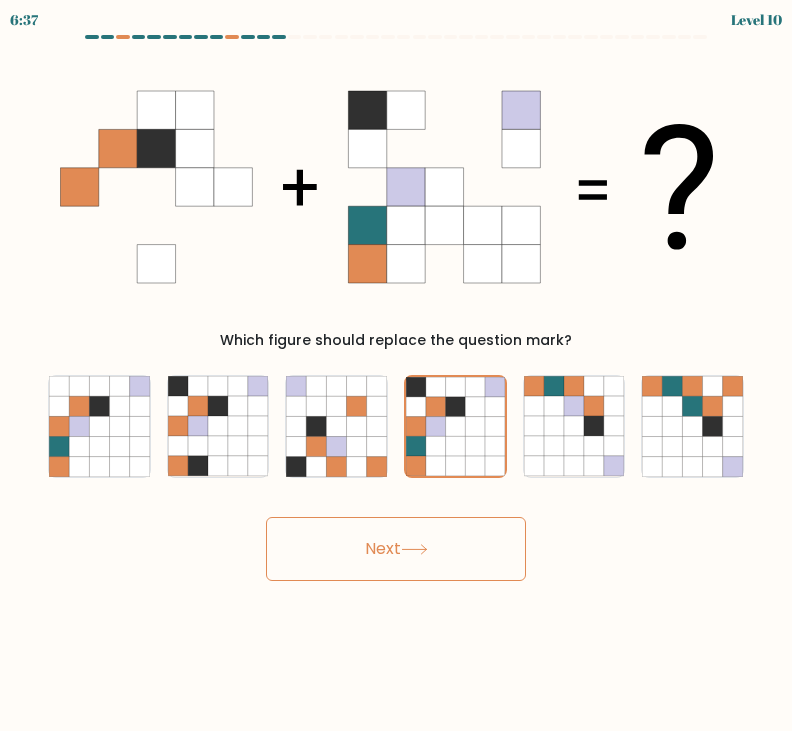 click on "Next" at bounding box center [396, 549] 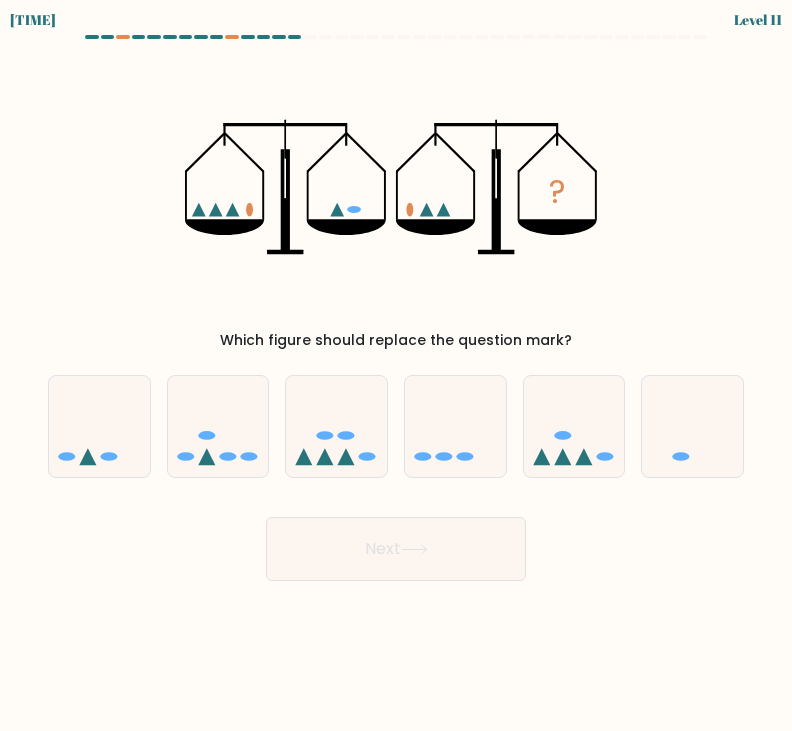 click at bounding box center [692, 426] 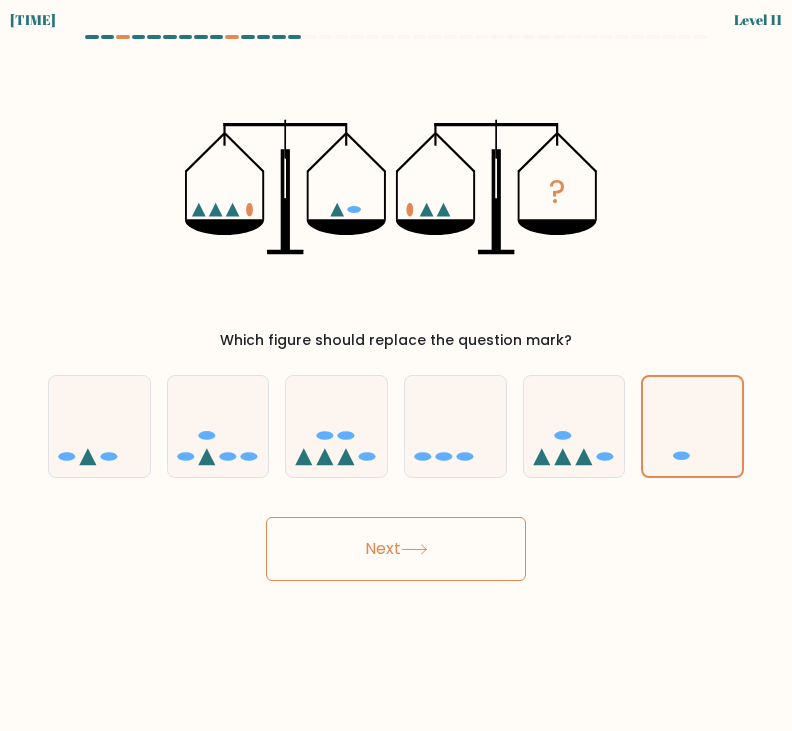 click on "Next" at bounding box center [396, 549] 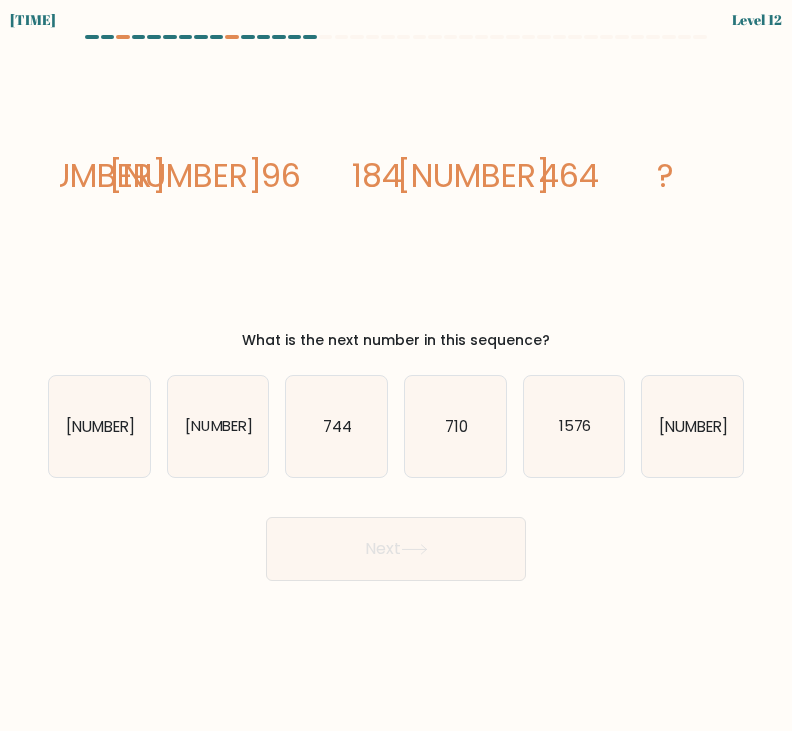 click on "744" at bounding box center (337, 425) 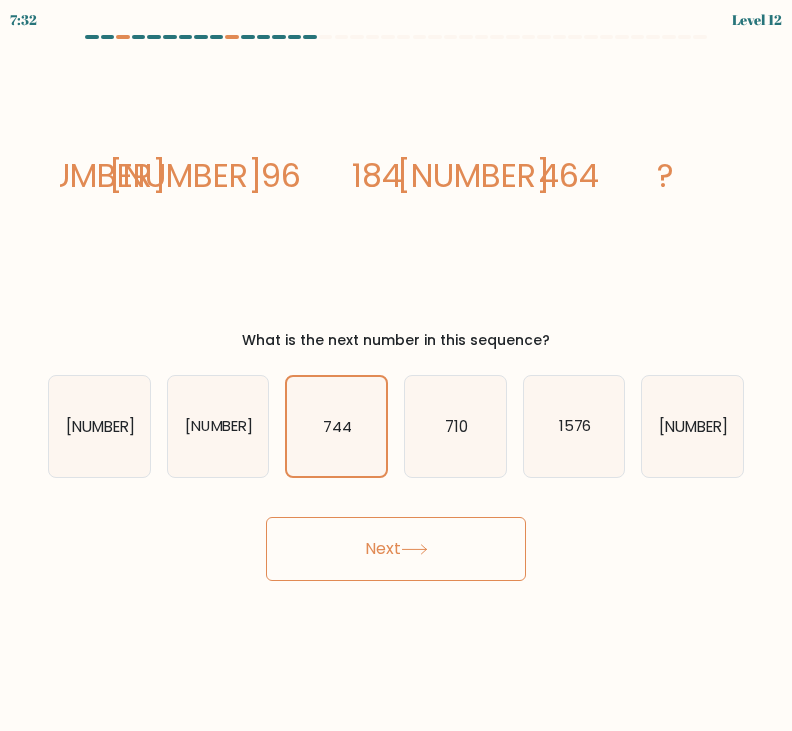 click at bounding box center (414, 549) 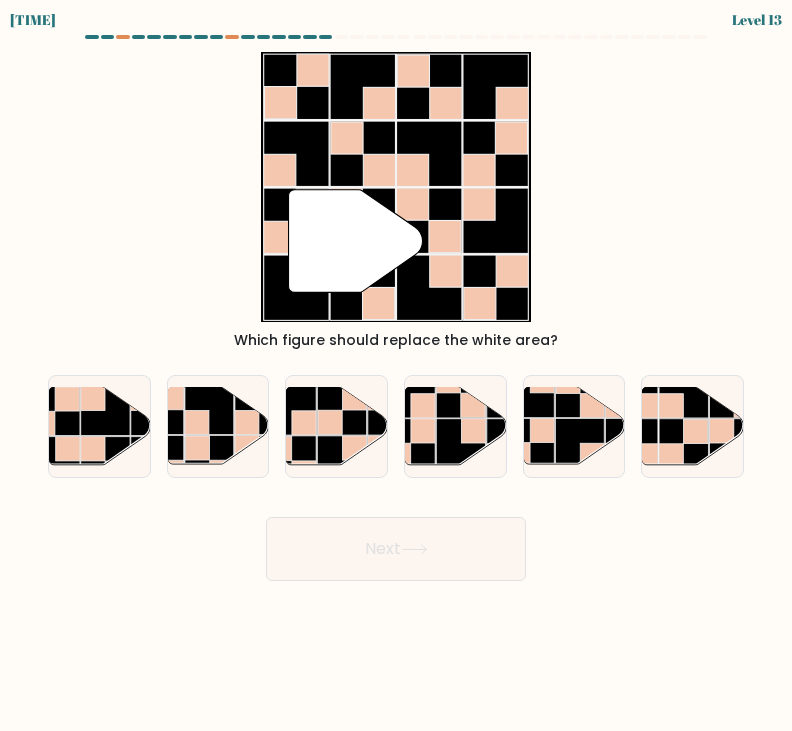 click at bounding box center (683, 443) 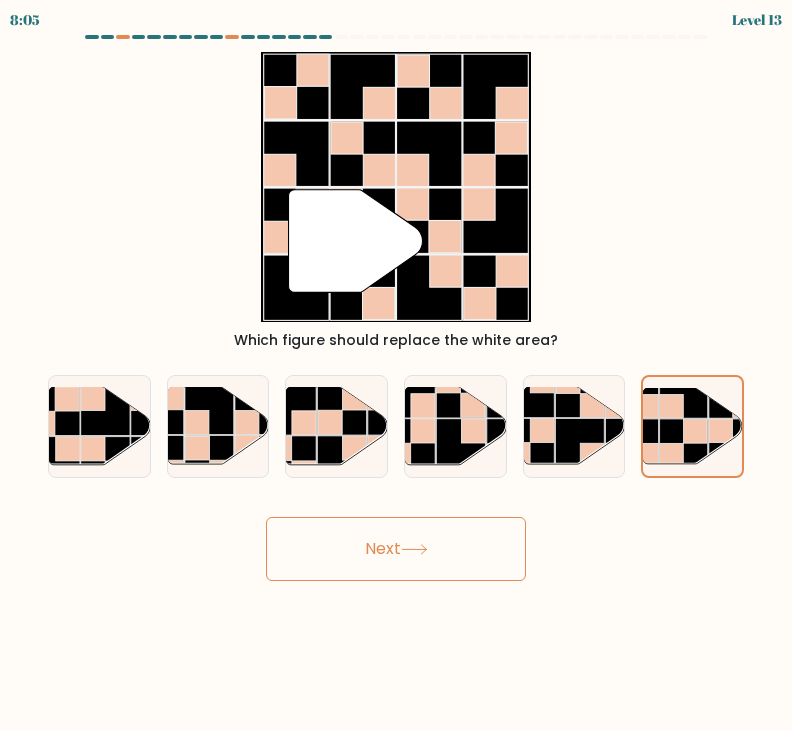 click at bounding box center [105, 410] 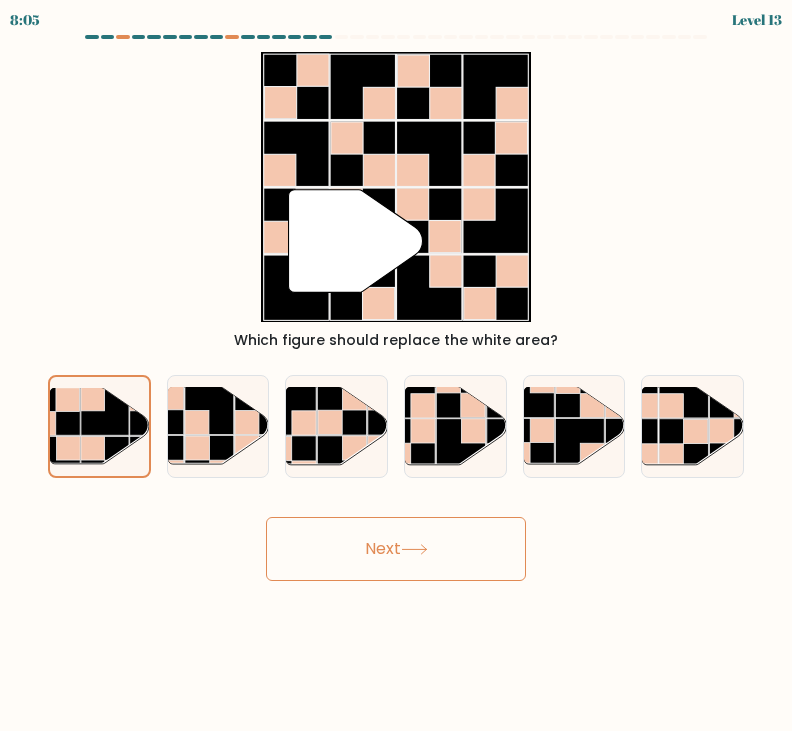 click on "Next" at bounding box center (396, 549) 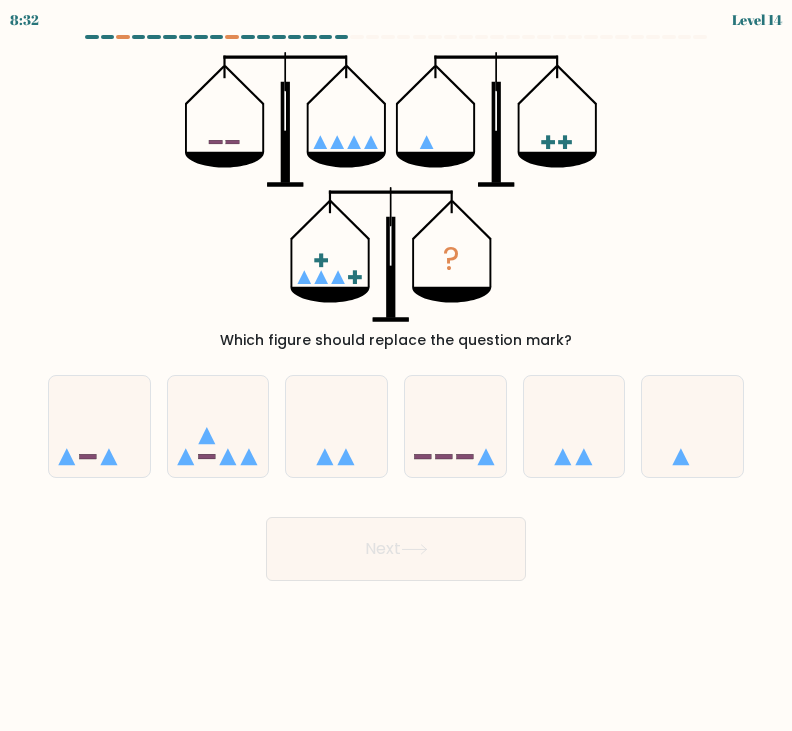 click at bounding box center (99, 426) 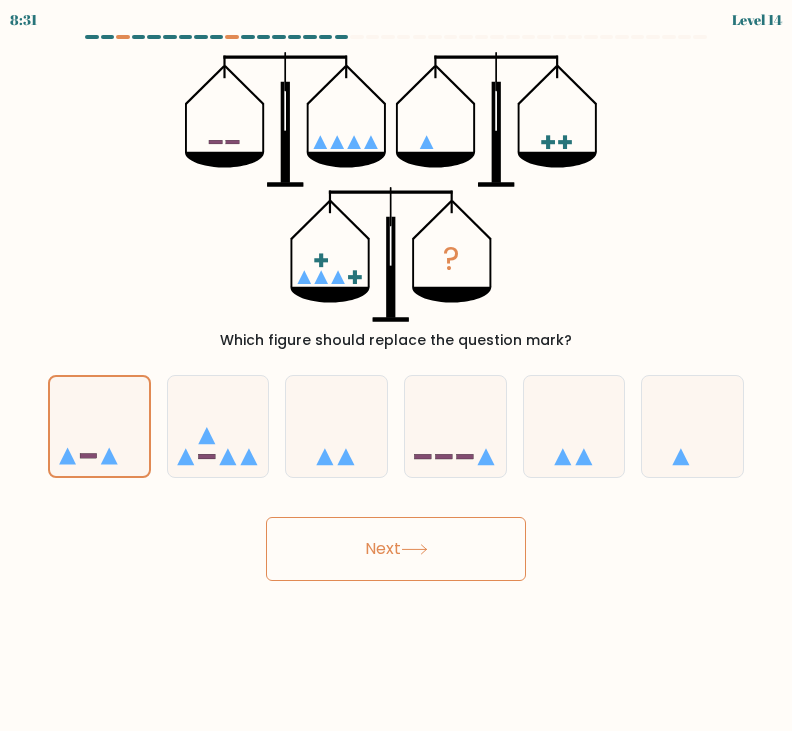 click on "Next" at bounding box center (396, 549) 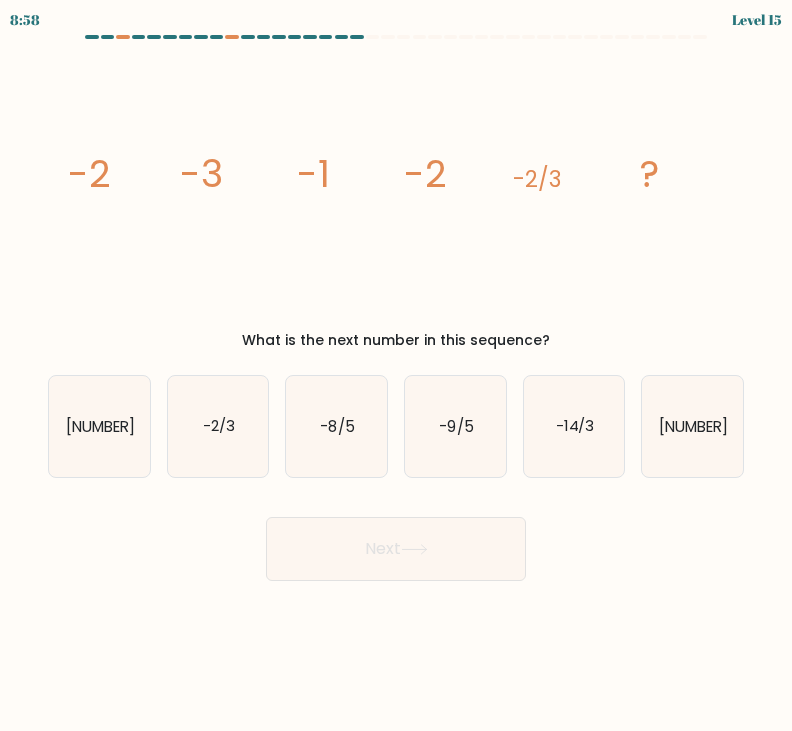 click on "-2/3" at bounding box center [219, 425] 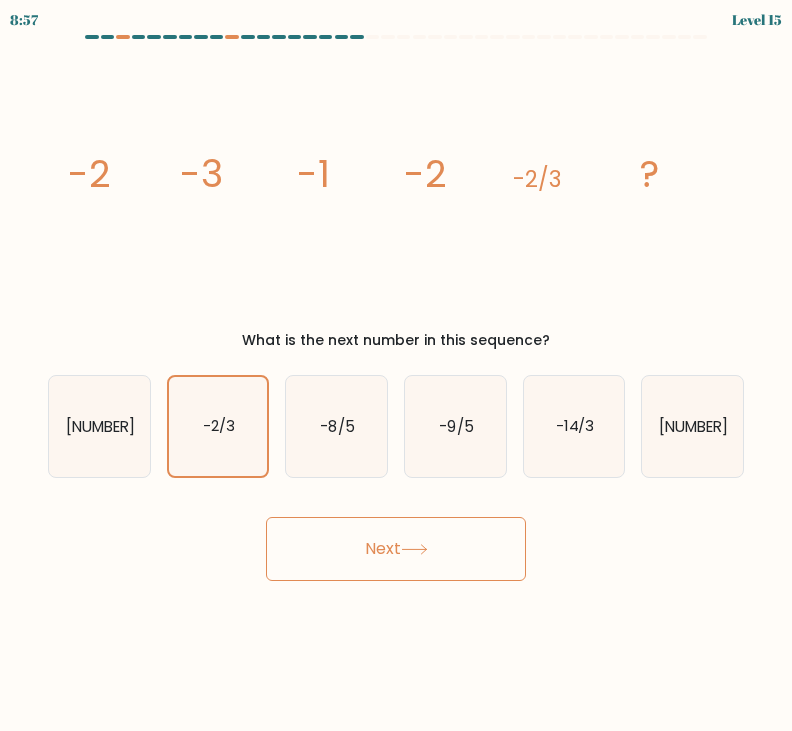 click on "Next" at bounding box center (396, 549) 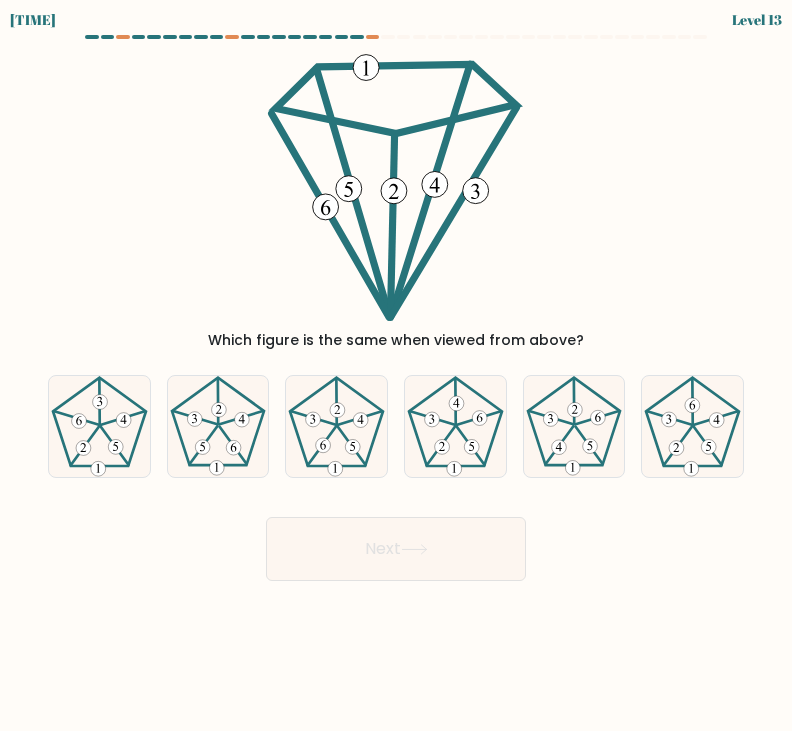 click at bounding box center [574, 426] 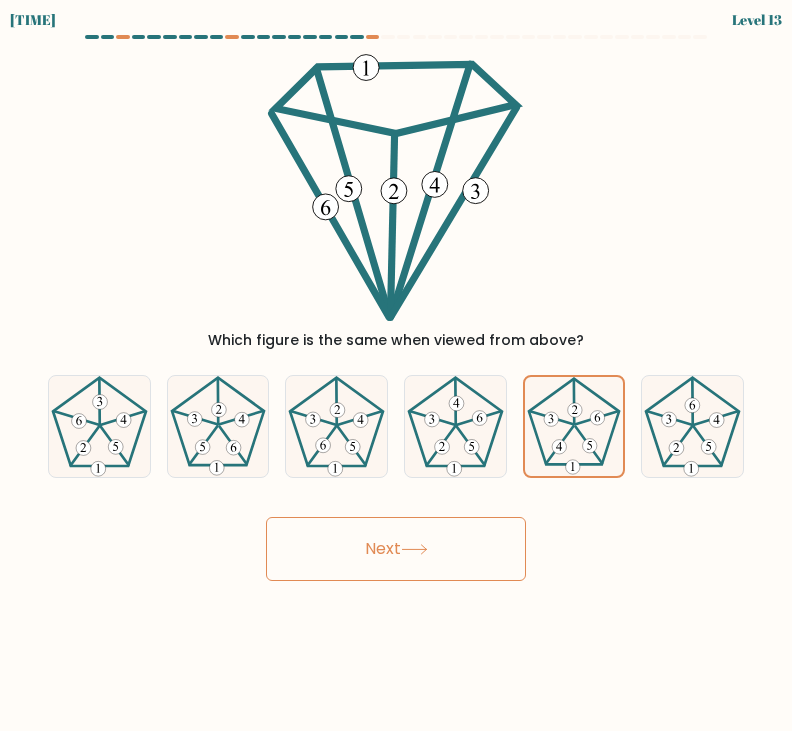 click on "Next" at bounding box center [396, 549] 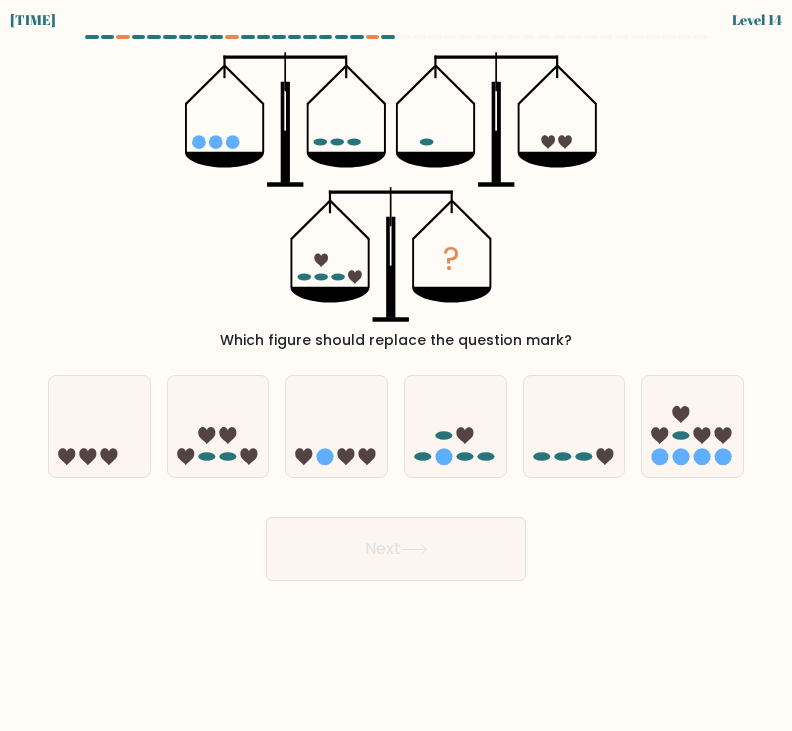 click at bounding box center [218, 426] 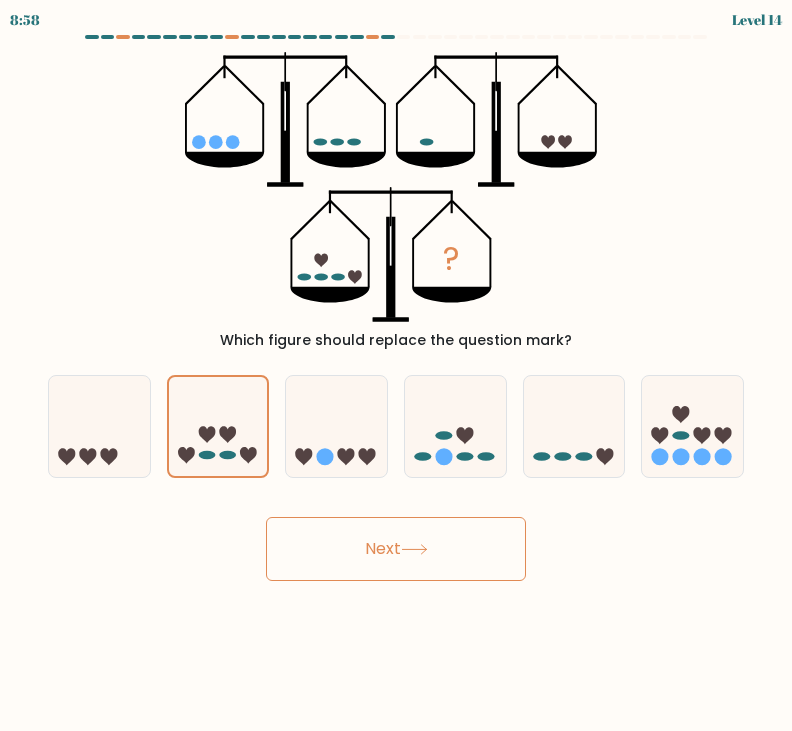 click on "Next" at bounding box center [396, 549] 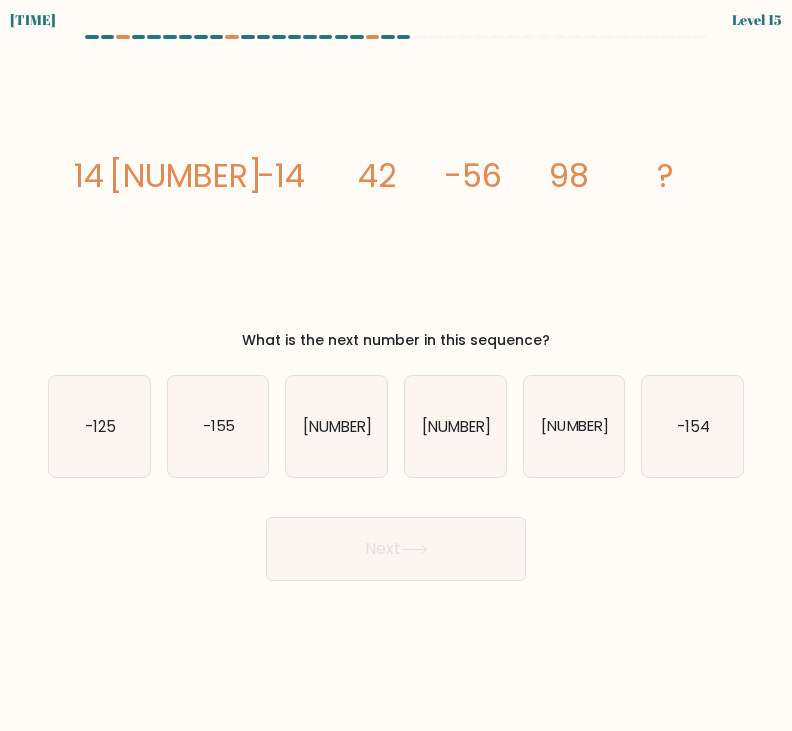 click on "-98" at bounding box center [336, 426] 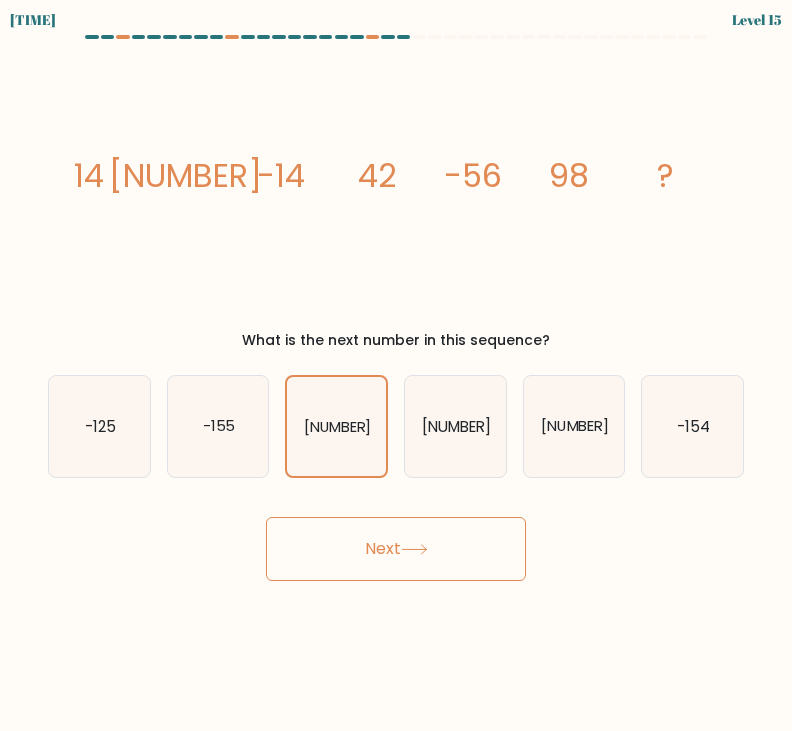 click on "Next" at bounding box center (396, 549) 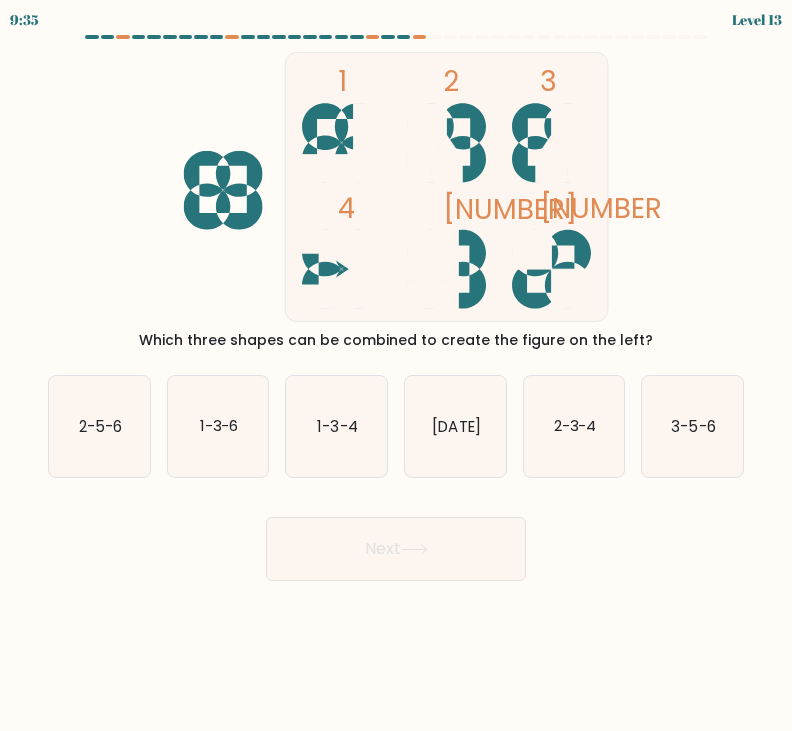 click on "1-3-4" at bounding box center (338, 425) 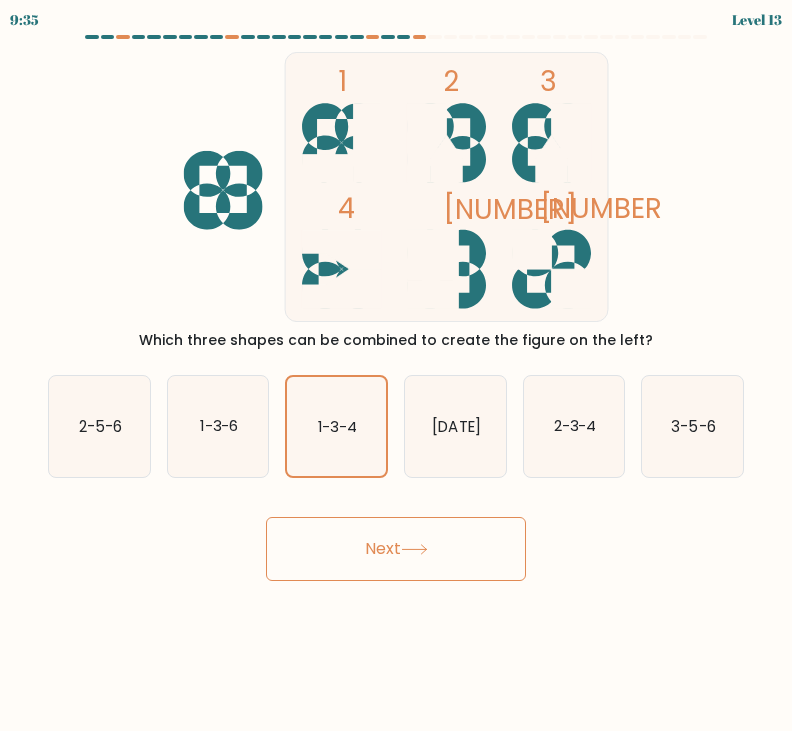 click on "Next" at bounding box center [396, 549] 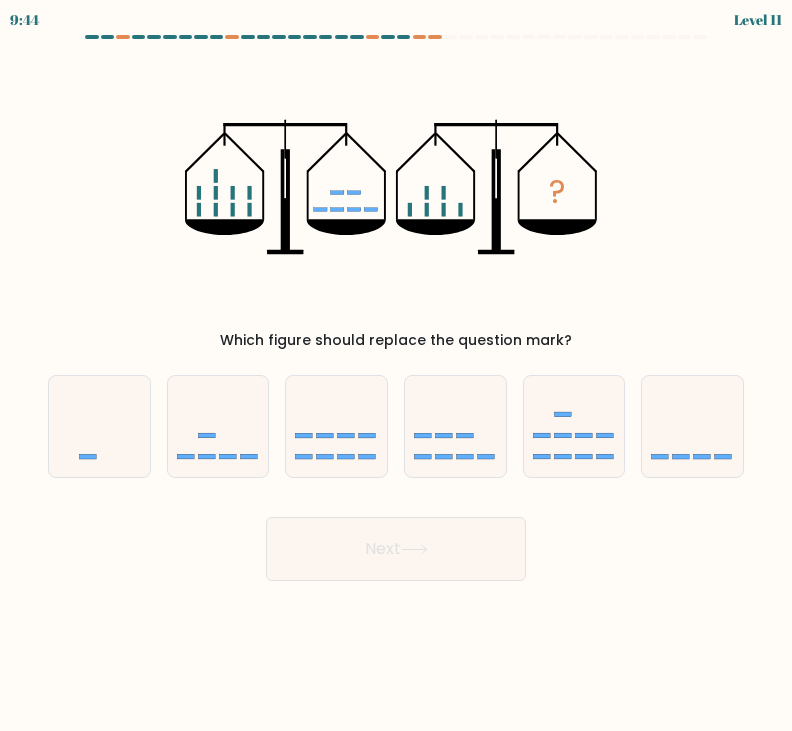 click at bounding box center (455, 426) 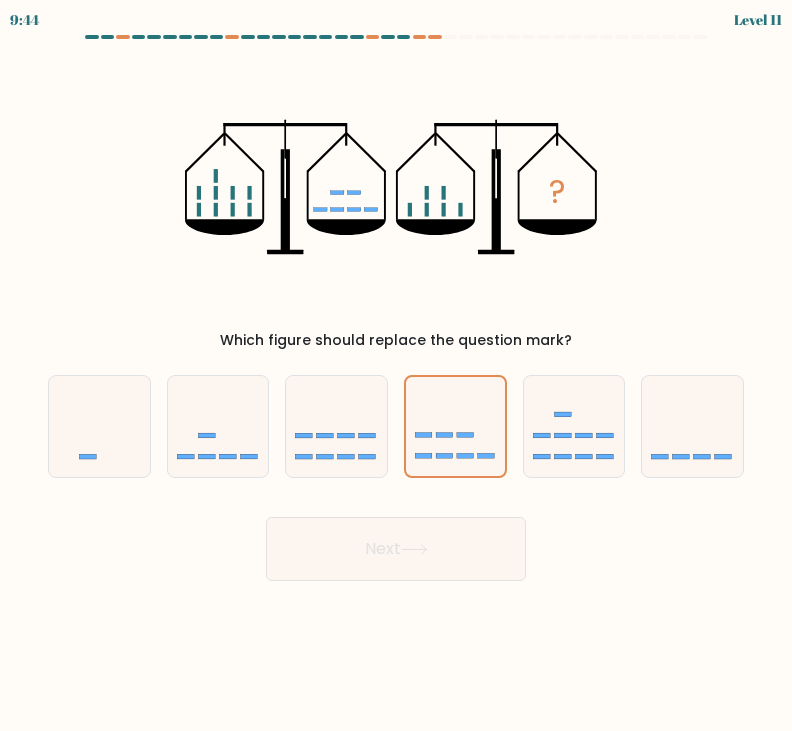 click on "Next" at bounding box center (396, 549) 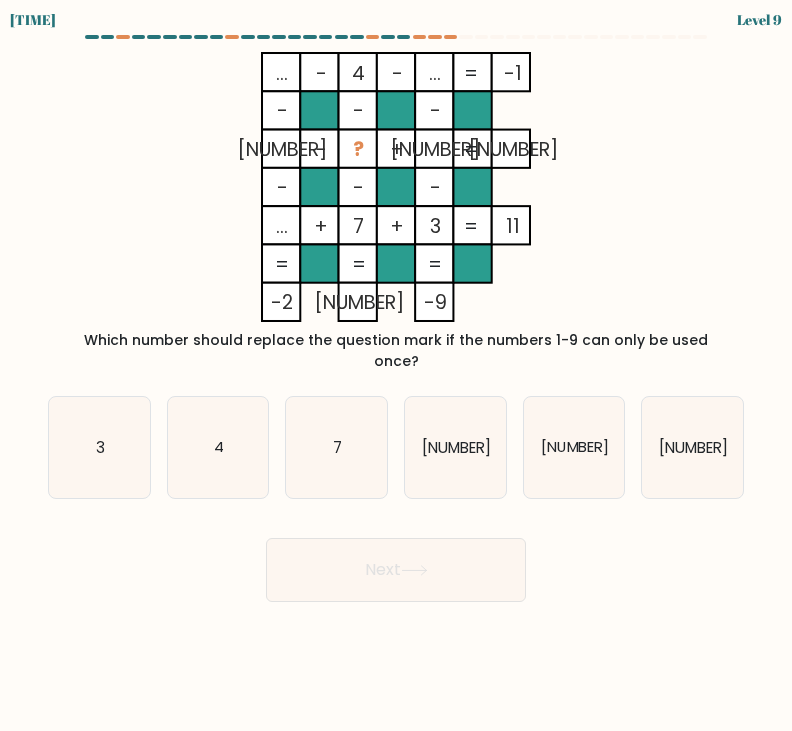 click on "6" at bounding box center [455, 447] 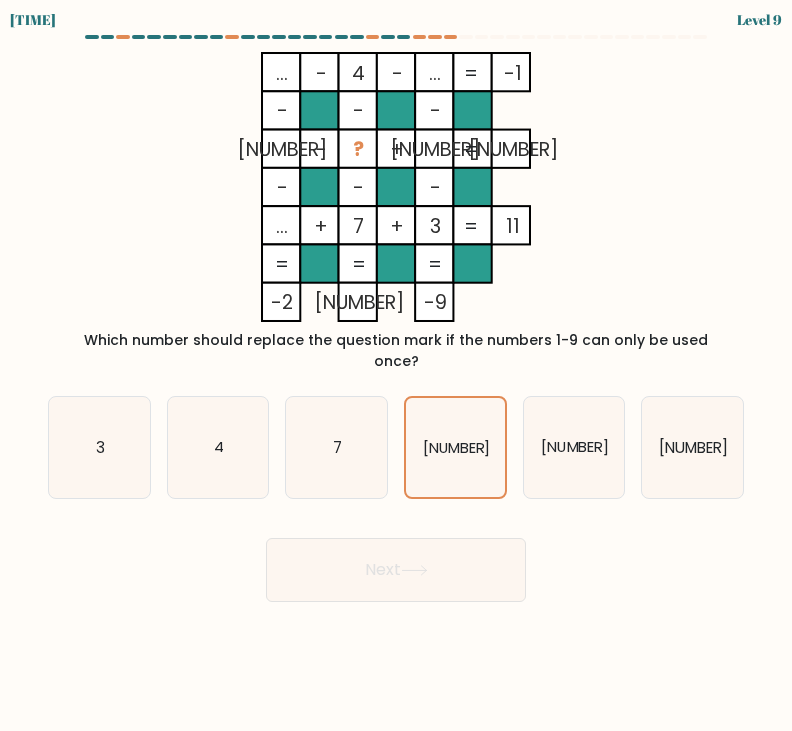 click on "Next" at bounding box center (396, 570) 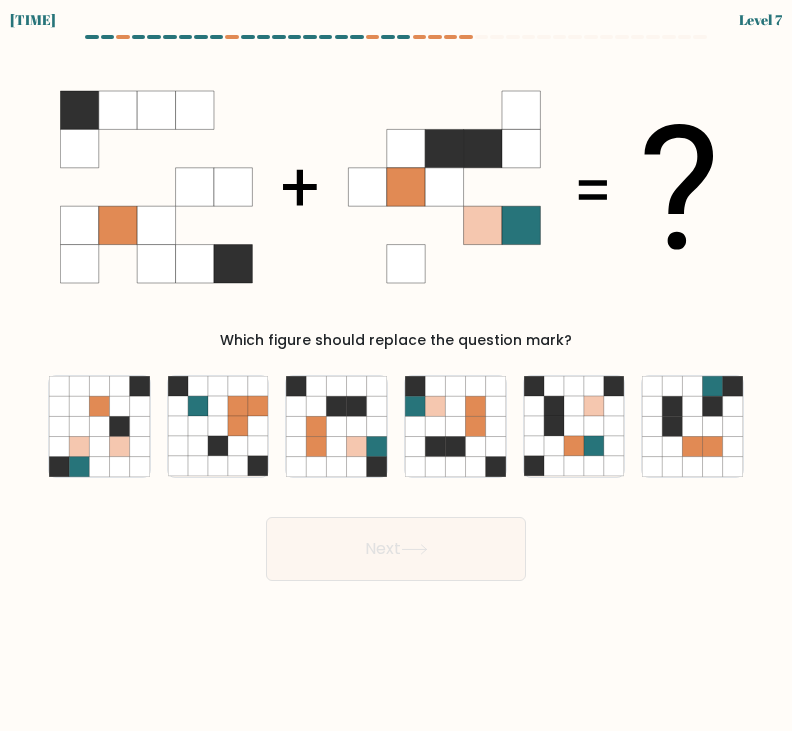click at bounding box center (357, 426) 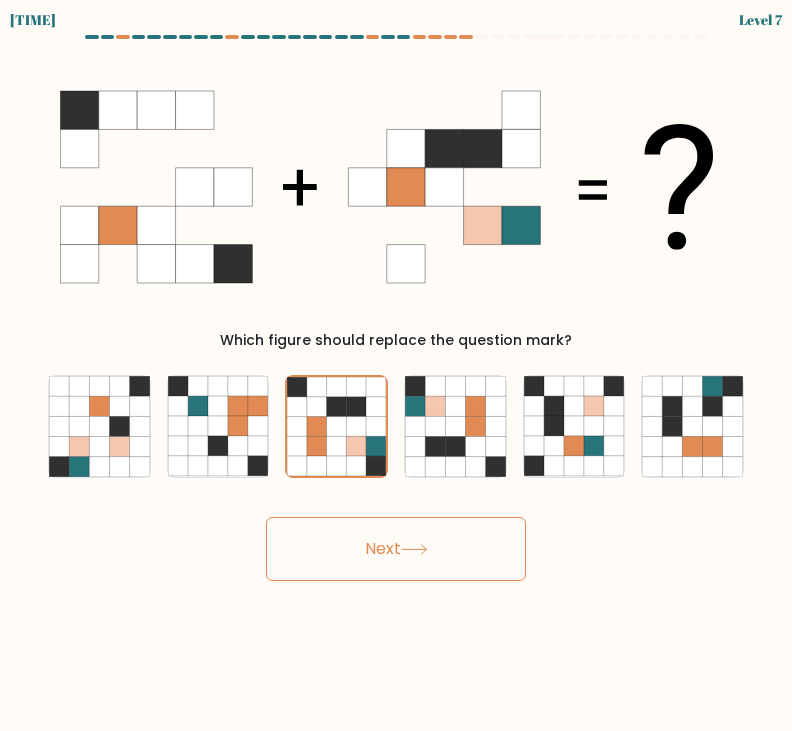 click on "Next" at bounding box center (396, 549) 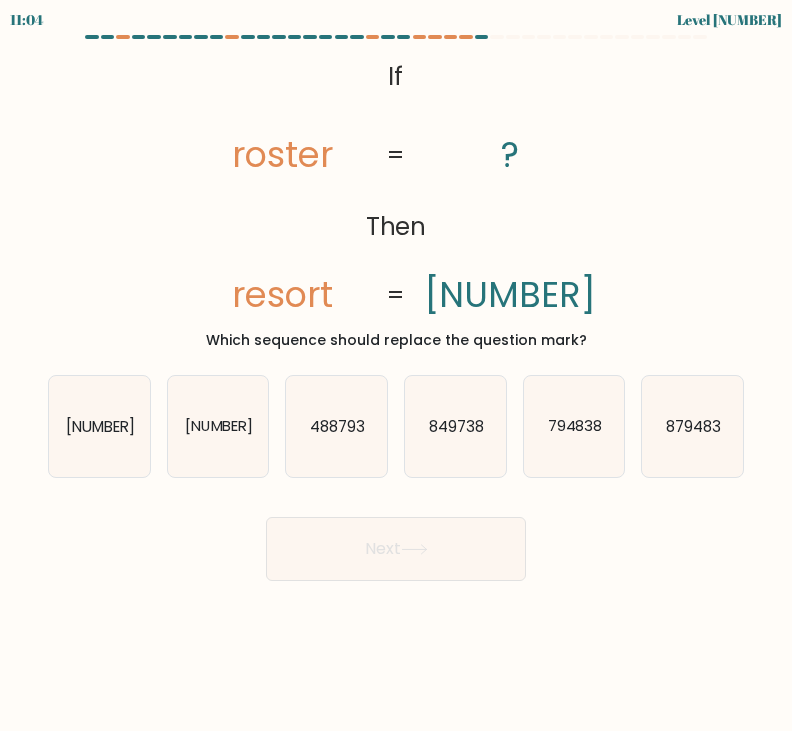 click on "849738" at bounding box center [455, 426] 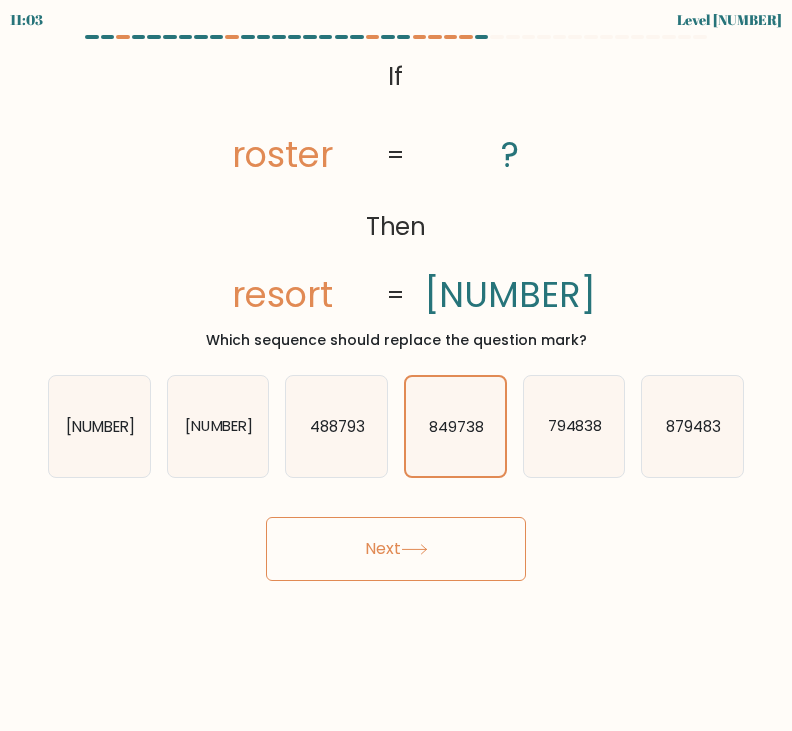 click on "Next" at bounding box center (396, 549) 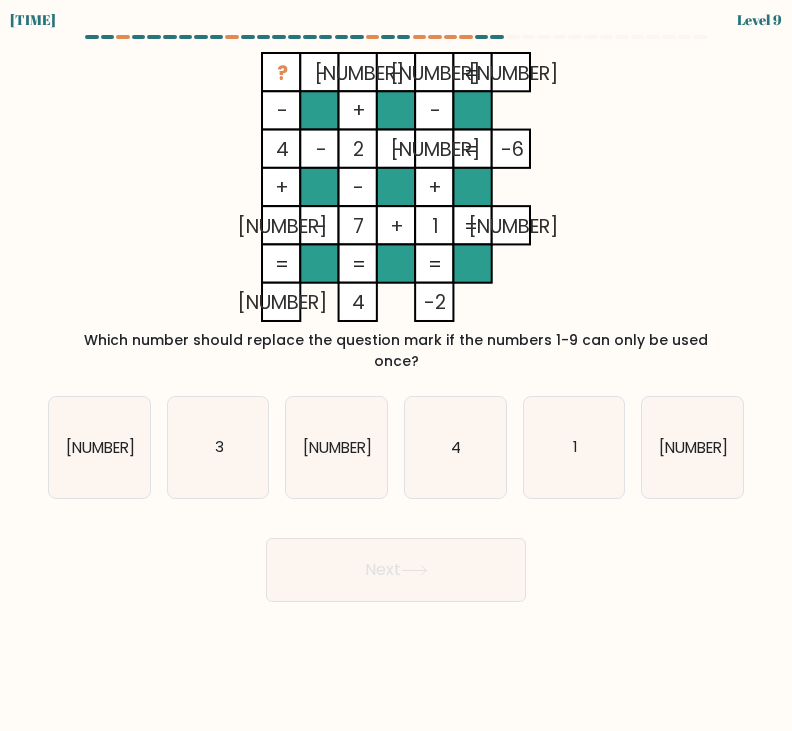 click on "4" at bounding box center [455, 447] 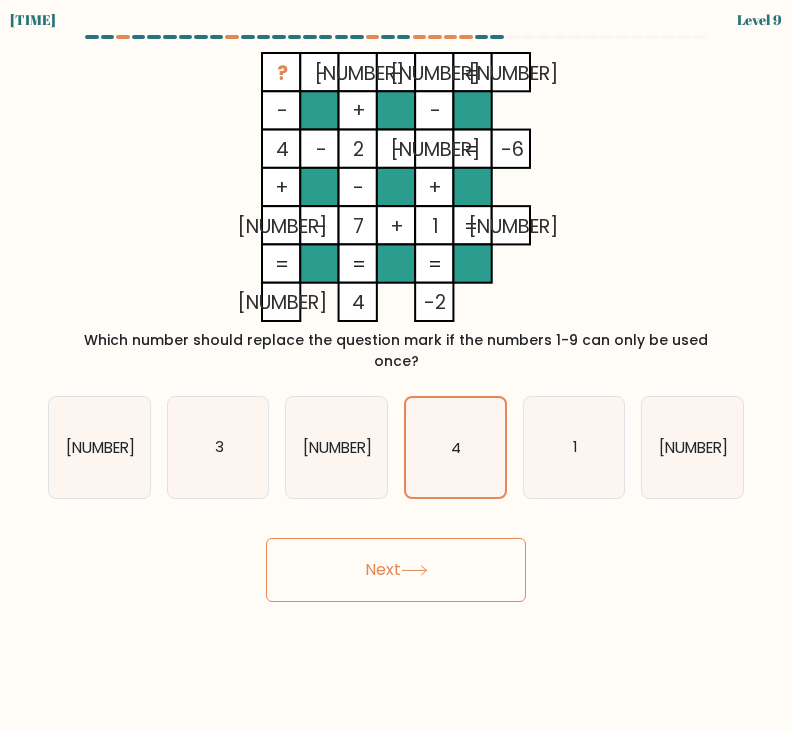 click on "Next" at bounding box center [396, 570] 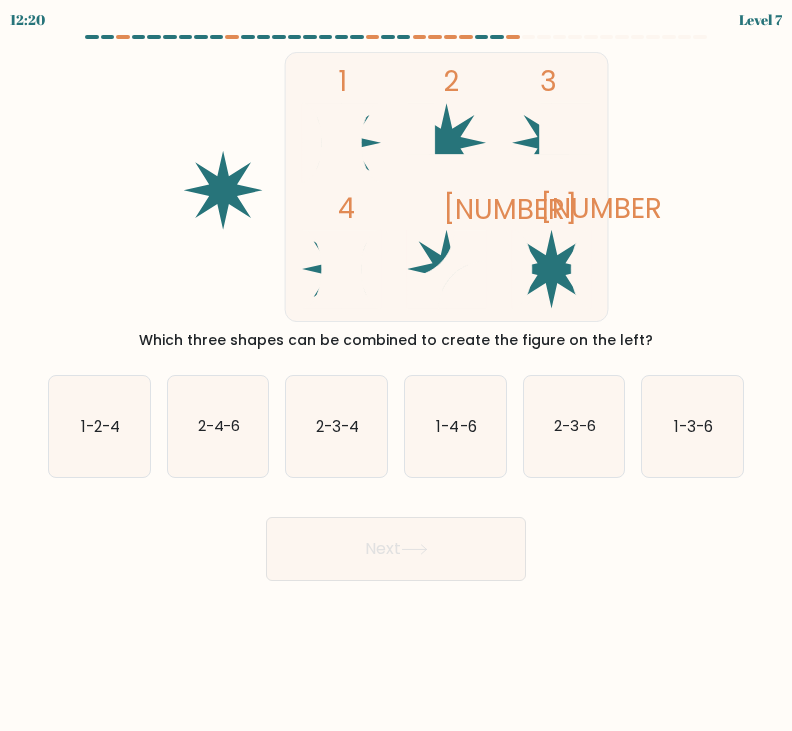 click on "1-4-6" at bounding box center (456, 425) 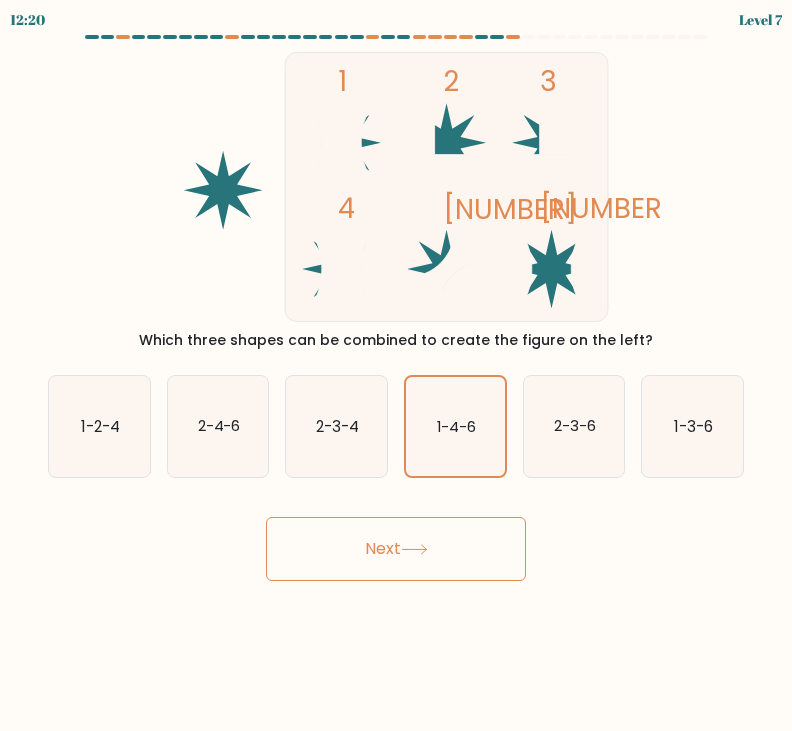 click on "Next" at bounding box center [396, 549] 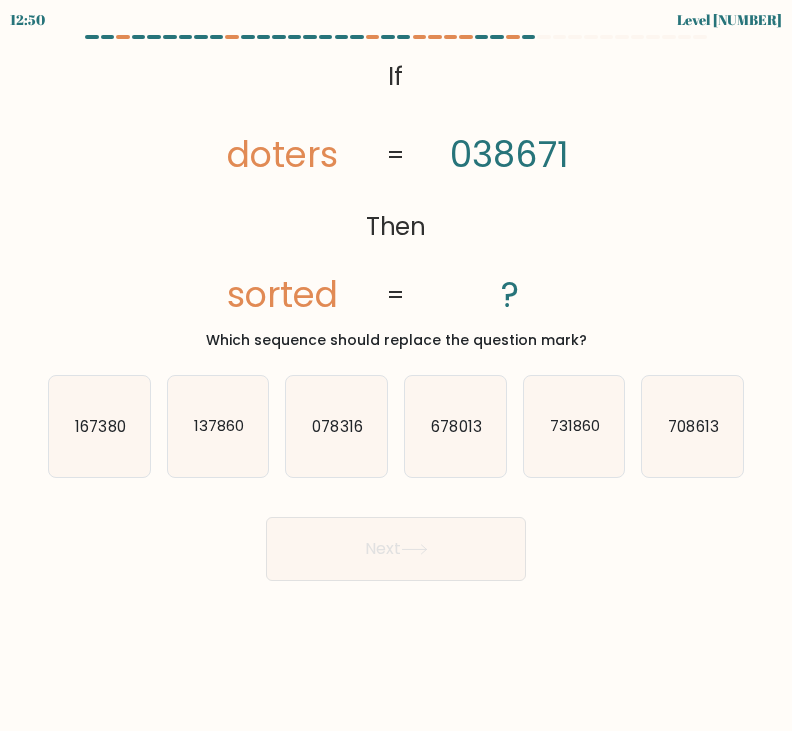 click on "137860" at bounding box center [218, 426] 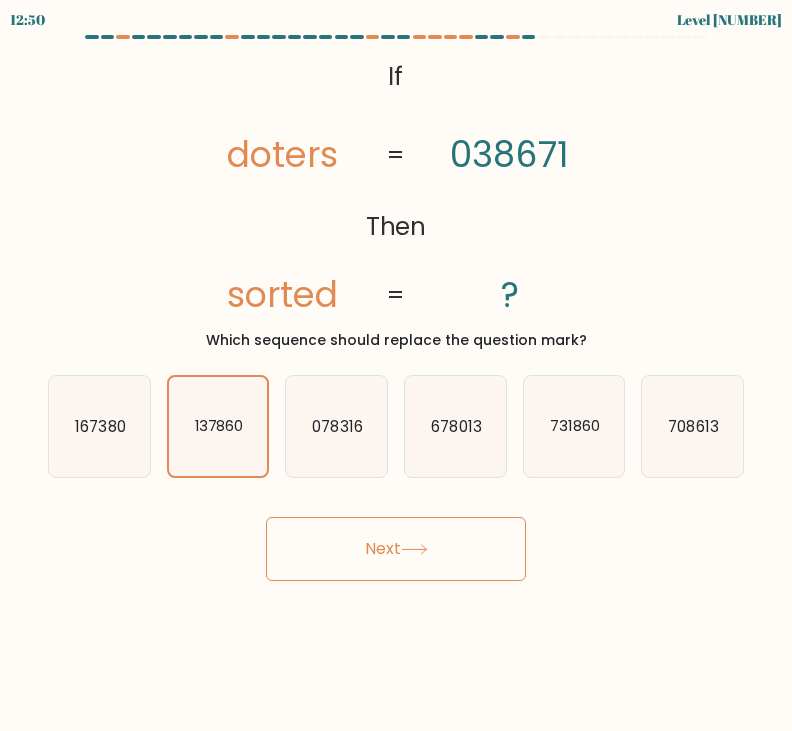 click on "Next" at bounding box center [396, 549] 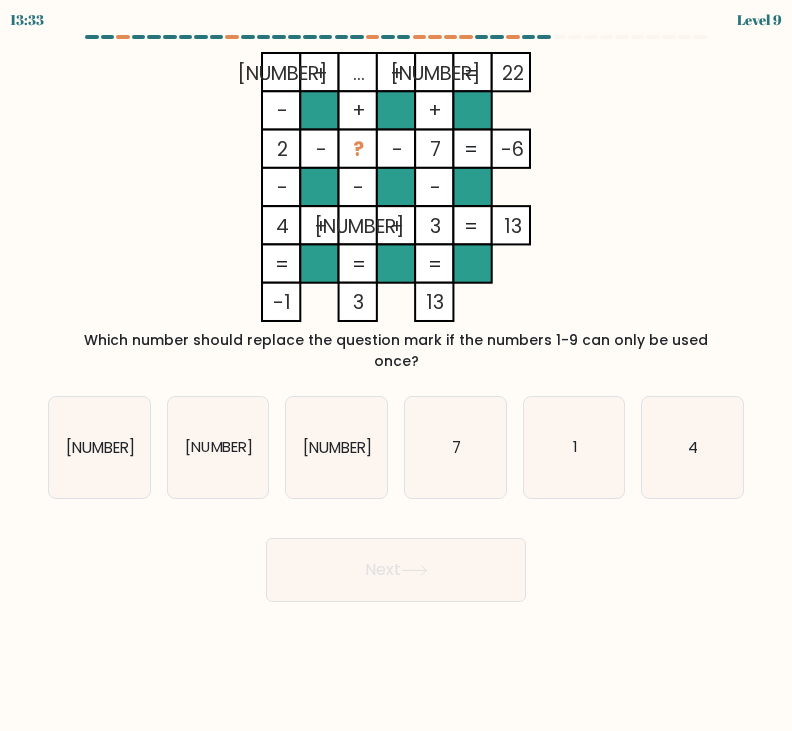 click on "5" at bounding box center (336, 447) 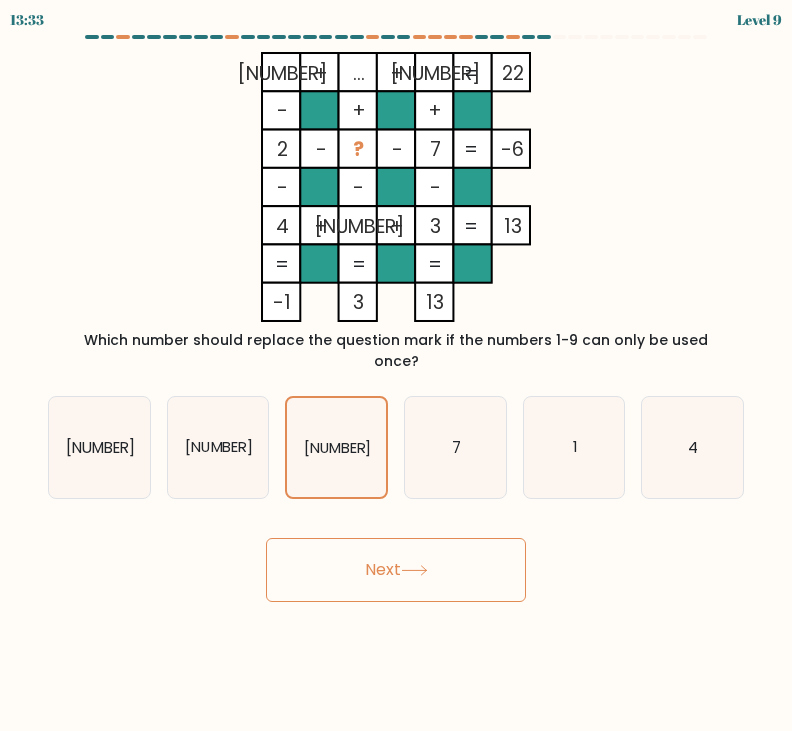 click on "Next" at bounding box center [396, 570] 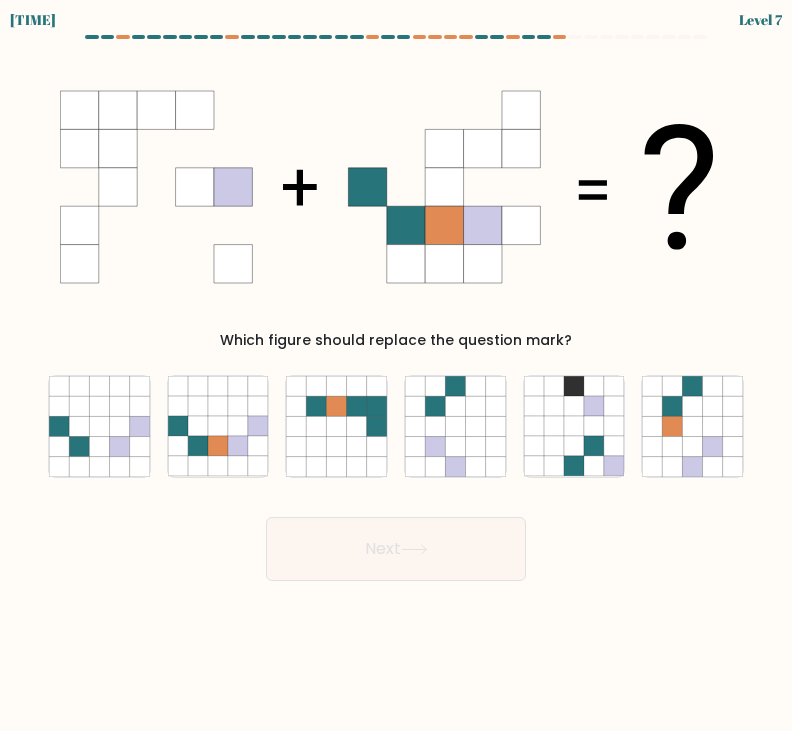 click at bounding box center [198, 426] 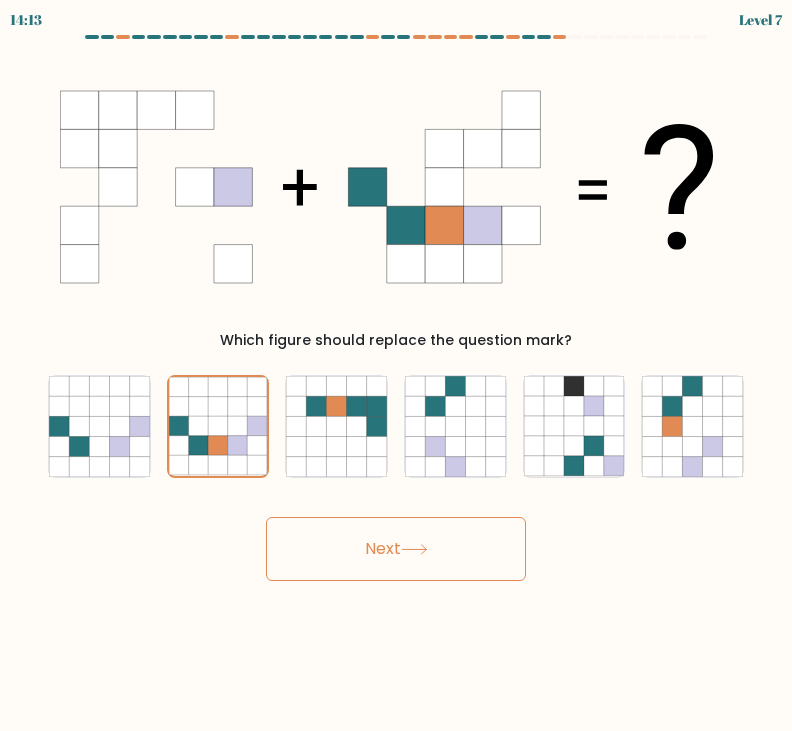 click on "Next" at bounding box center [396, 549] 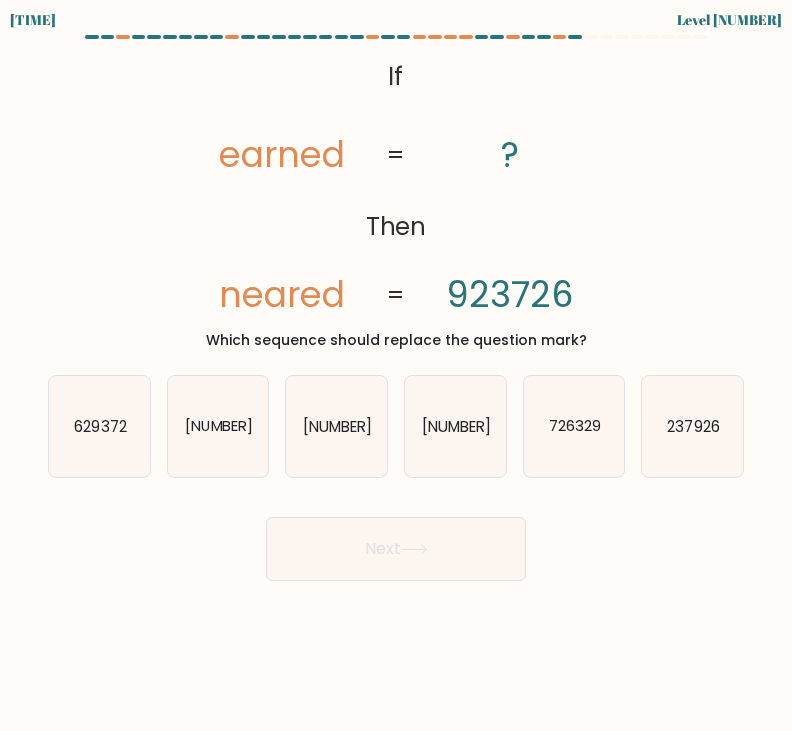 click on "292637" at bounding box center [456, 425] 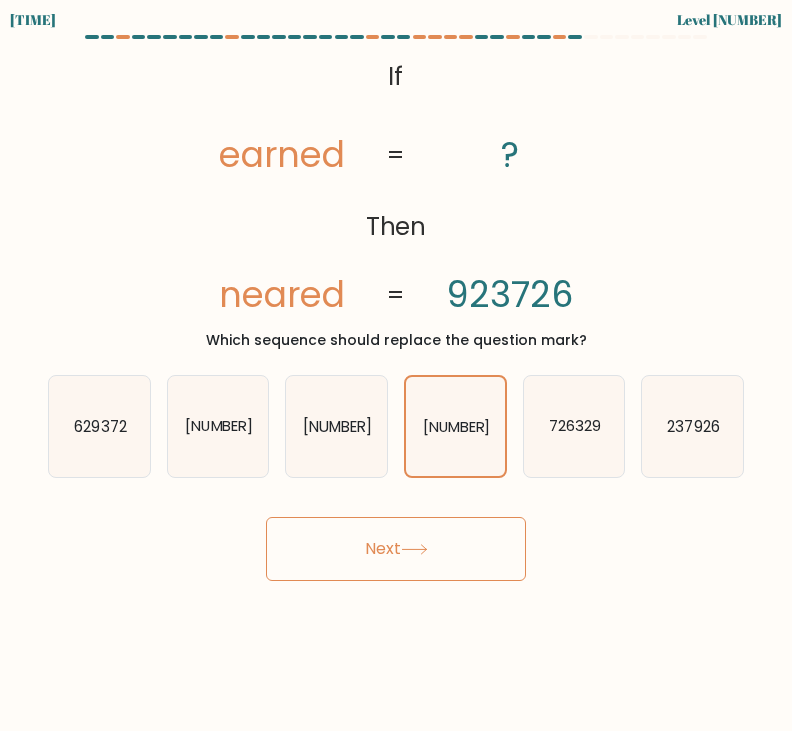 click on "237926" at bounding box center [692, 426] 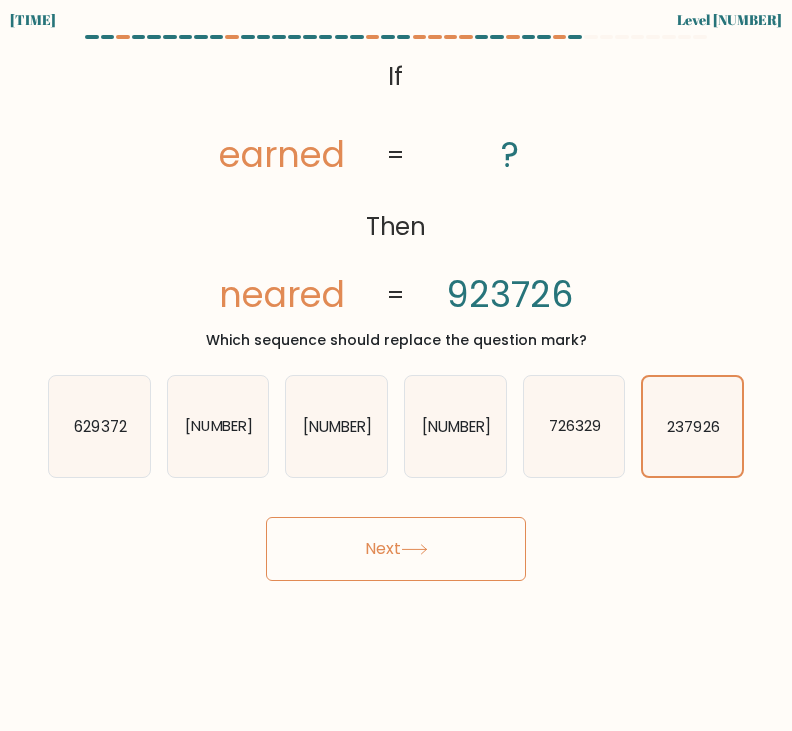 click on "Next" at bounding box center (396, 549) 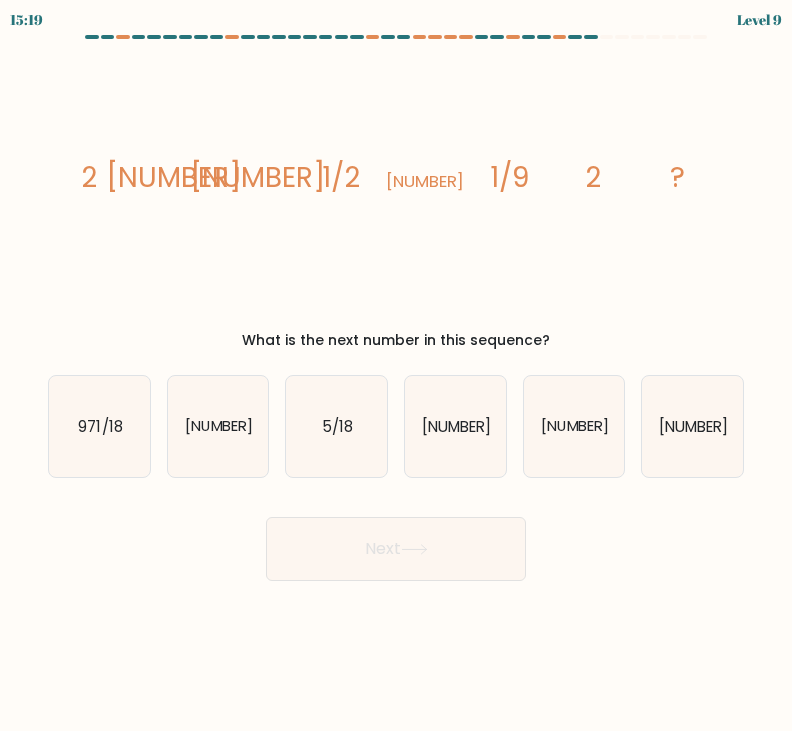 click on "18" at bounding box center (455, 426) 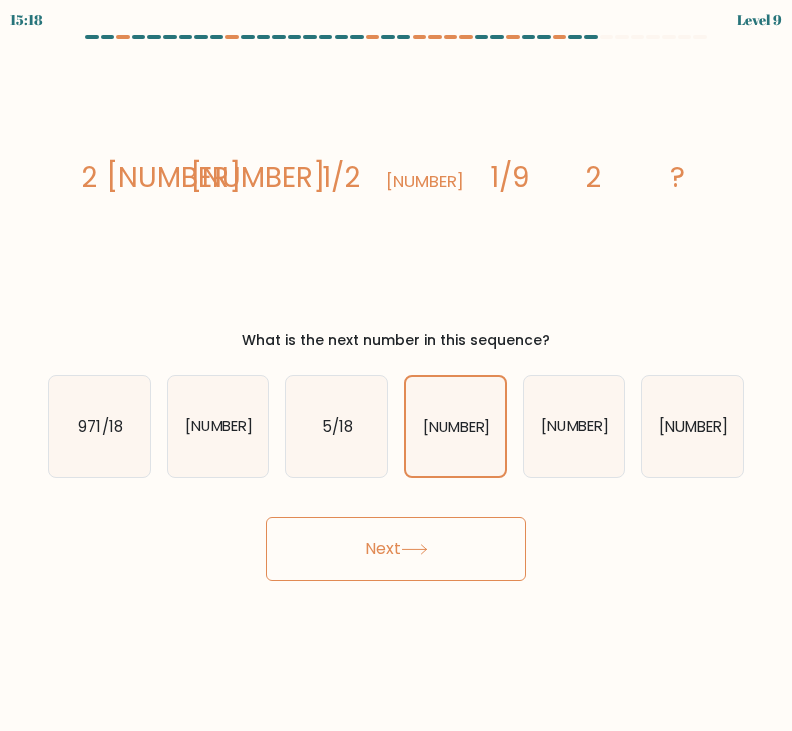 click on "Next" at bounding box center [396, 549] 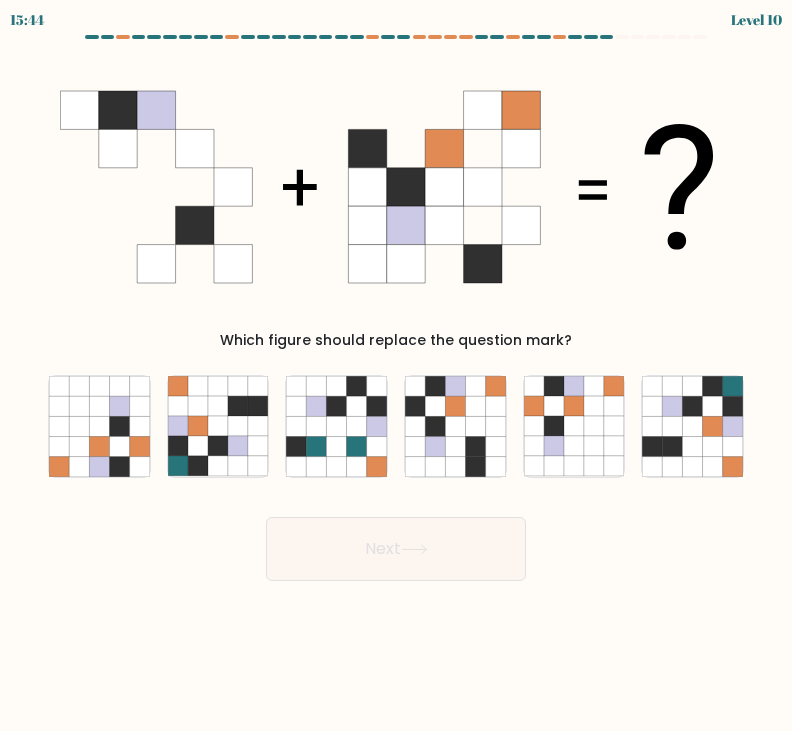 click at bounding box center [475, 466] 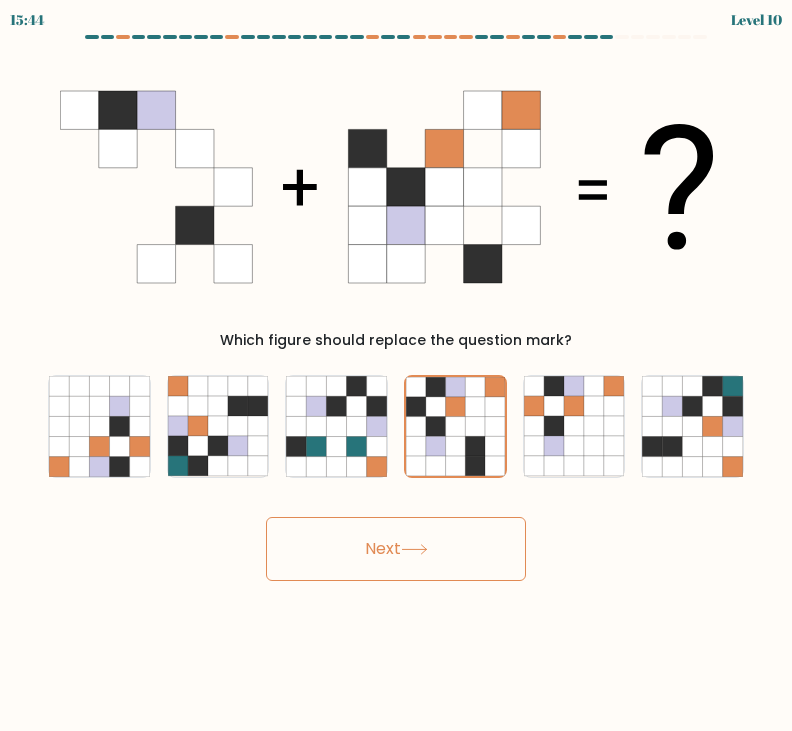 click on "Next" at bounding box center [396, 549] 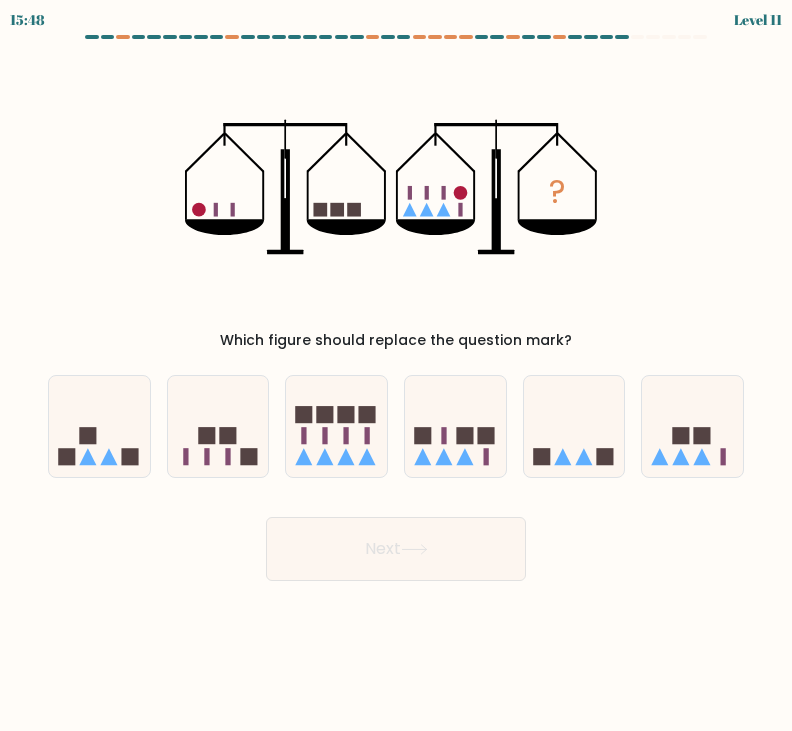 click at bounding box center [486, 456] 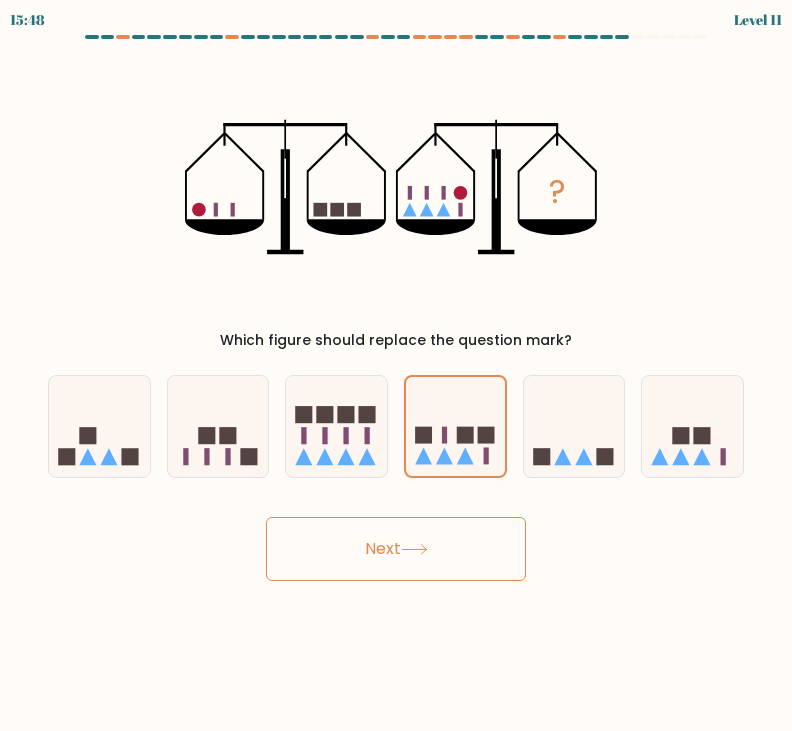 click on "Next" at bounding box center (396, 549) 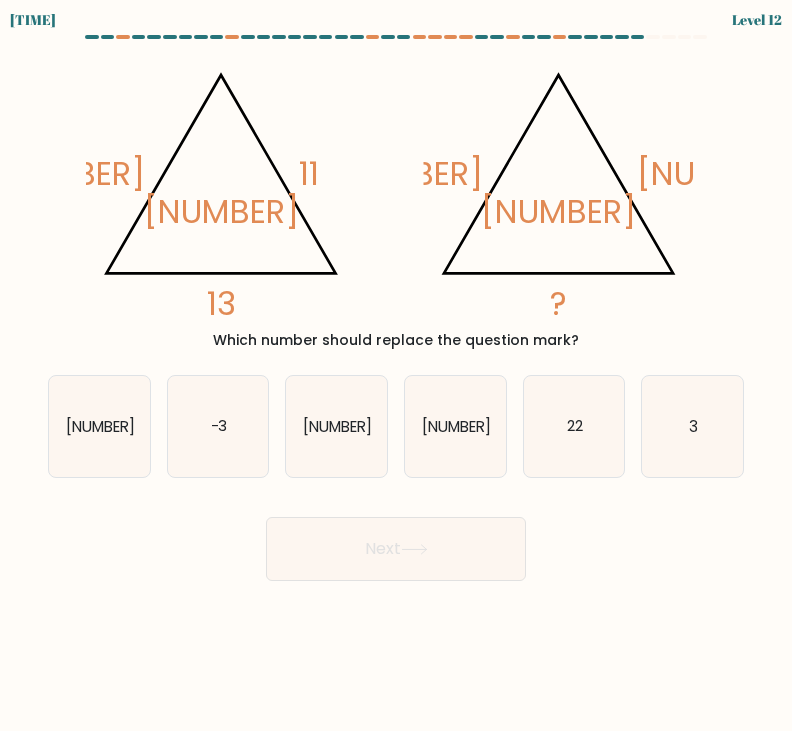 click on "22" at bounding box center [574, 426] 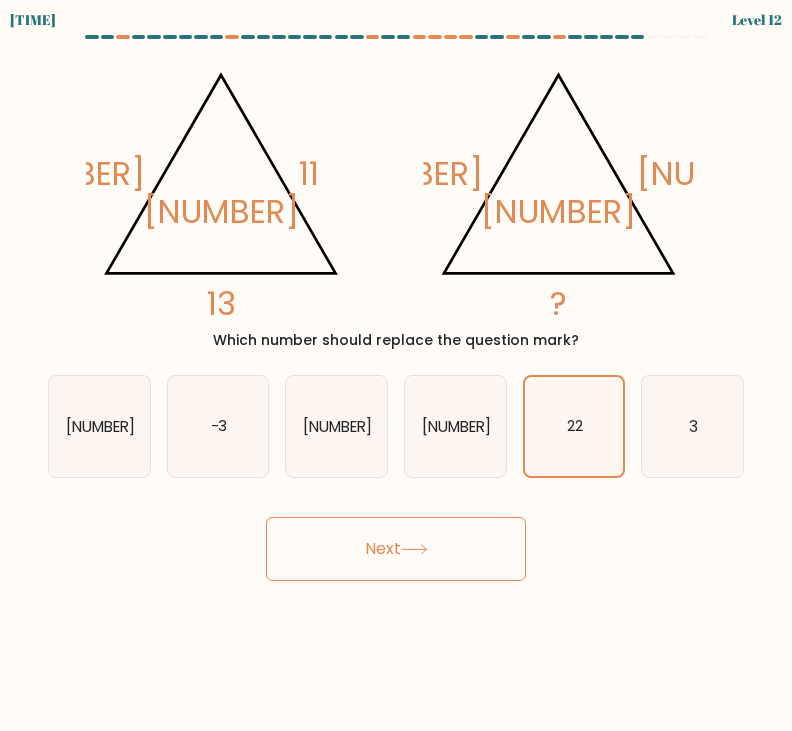 click on "Next" at bounding box center [396, 549] 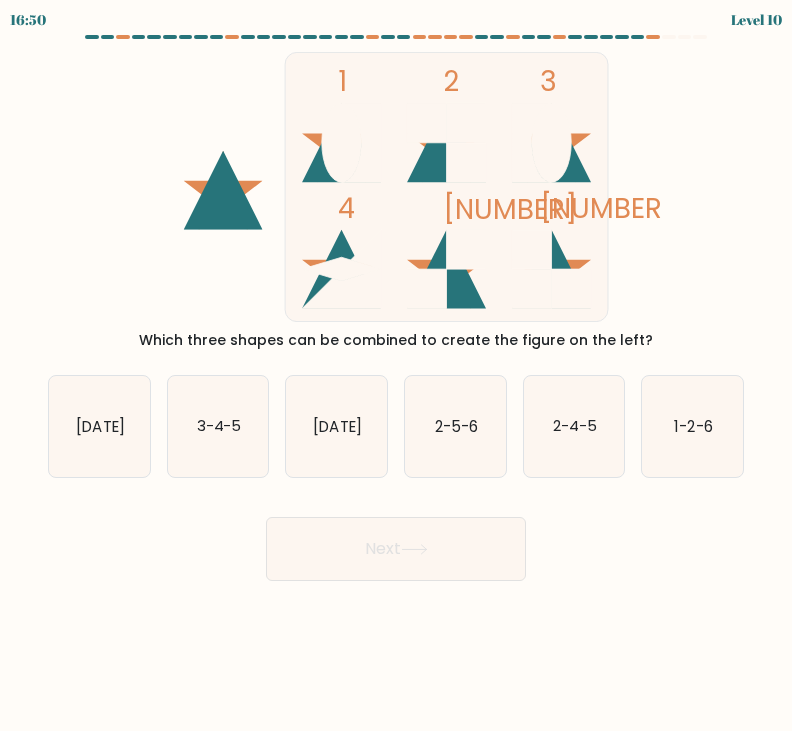 click on "2-5-6" at bounding box center (455, 426) 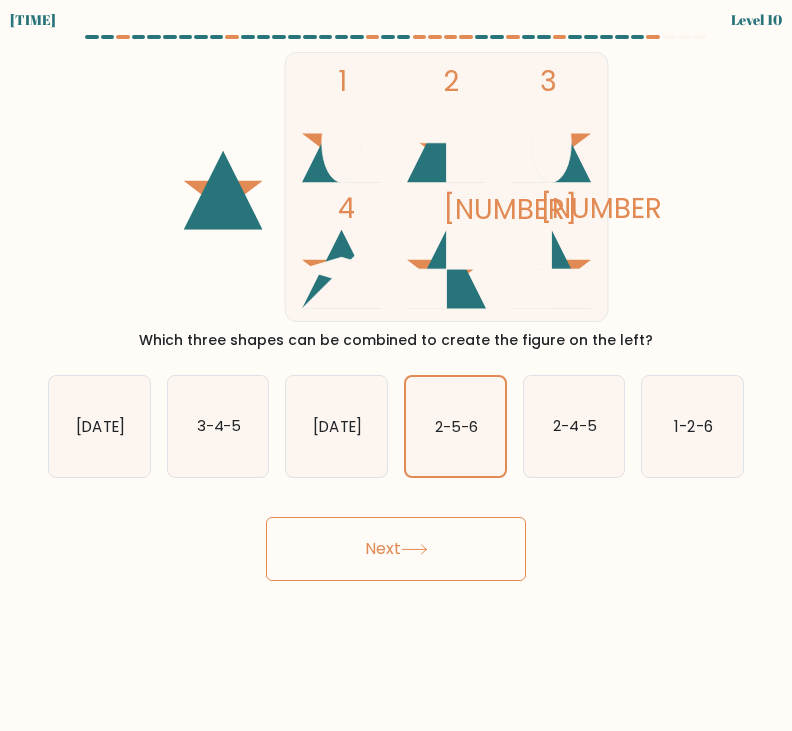 click on "Next" at bounding box center (396, 549) 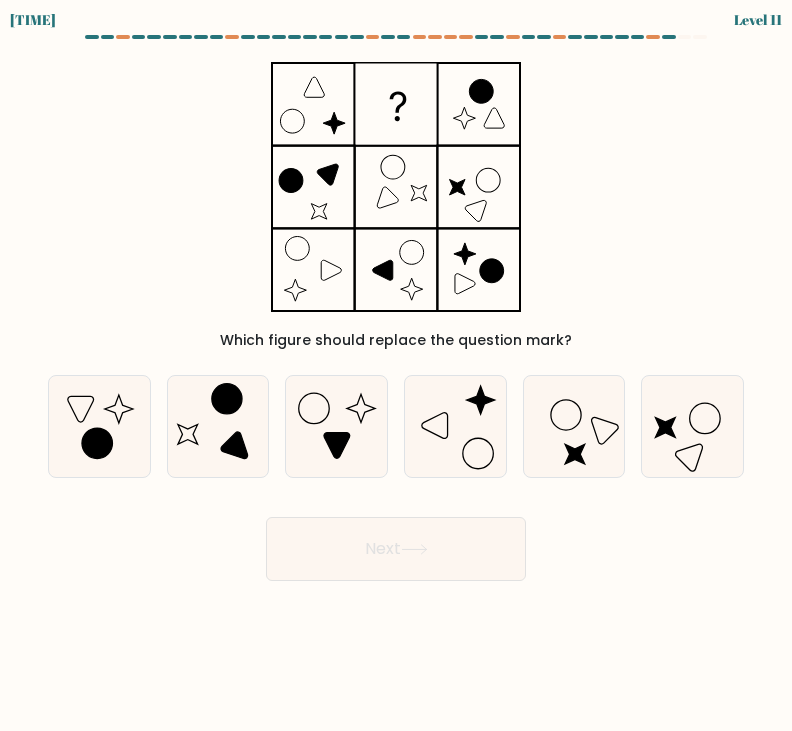 click at bounding box center (218, 426) 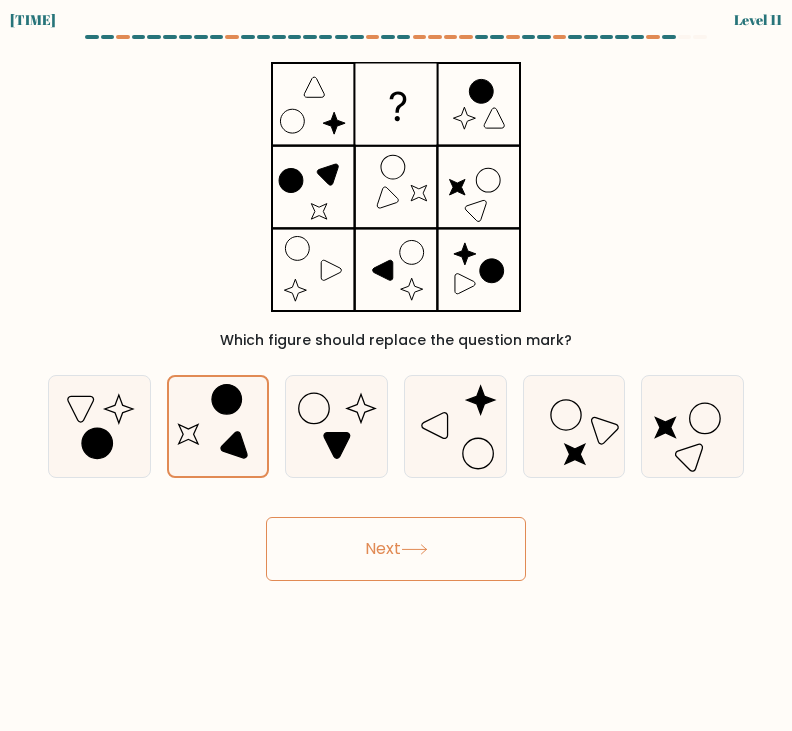 click on "Next" at bounding box center (396, 549) 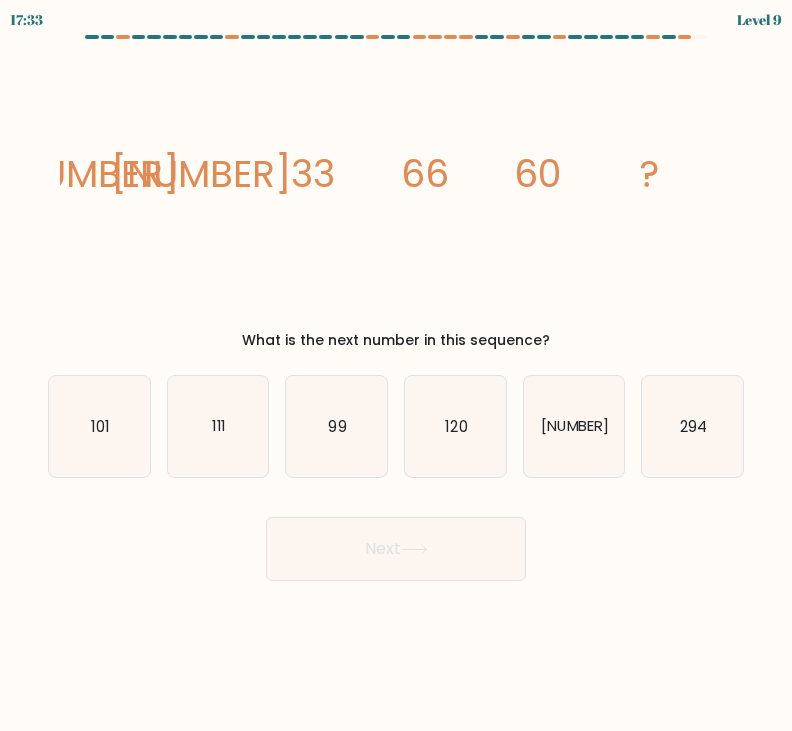 click on "111" at bounding box center [218, 426] 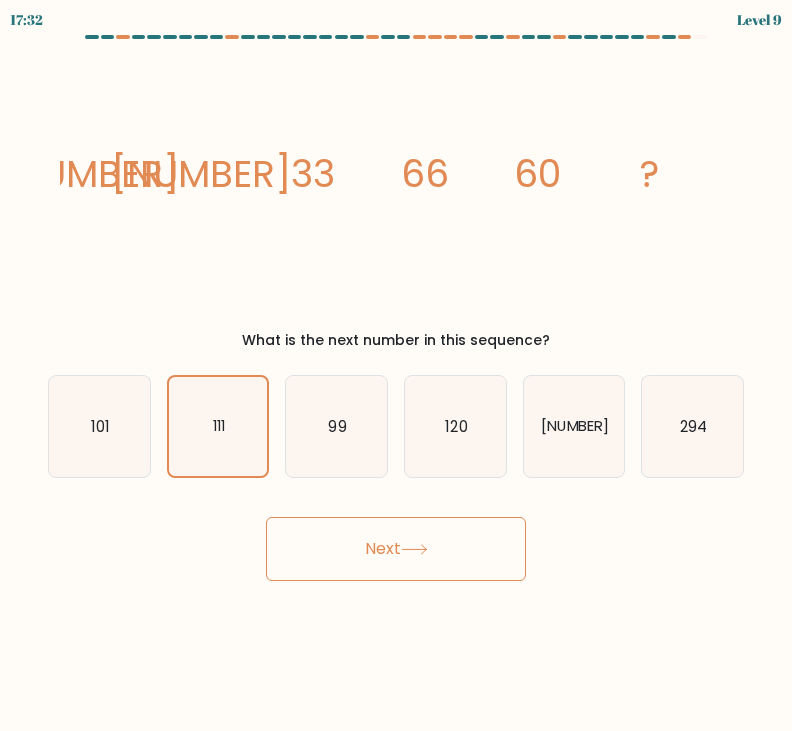 click on "72" at bounding box center (574, 426) 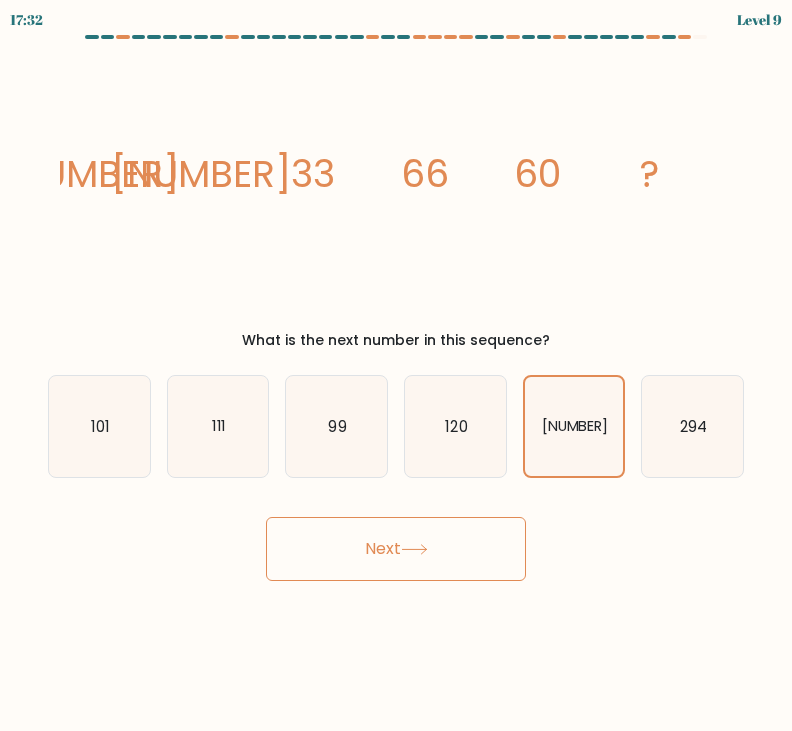 click on "Next" at bounding box center [396, 549] 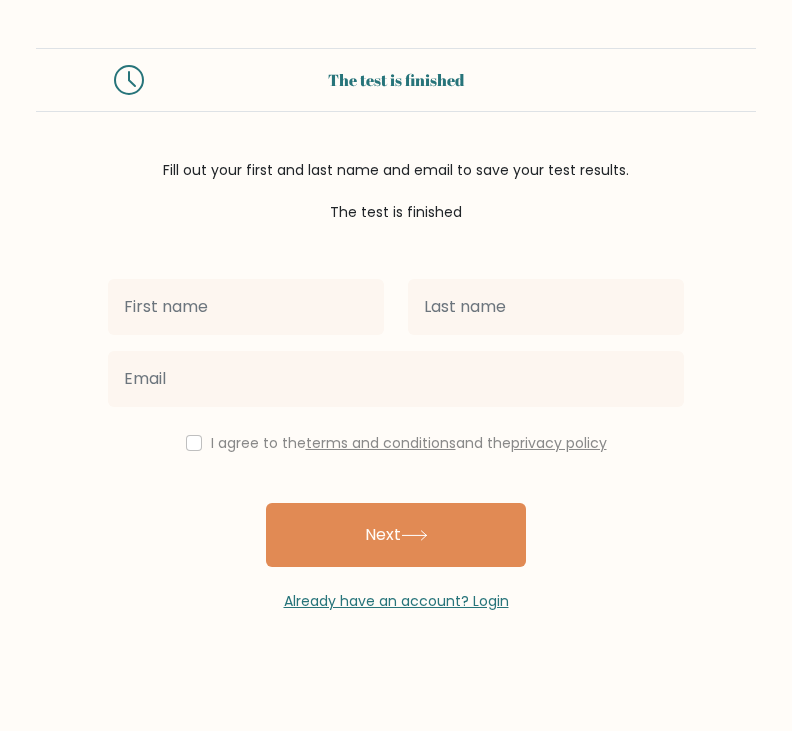 scroll, scrollTop: 0, scrollLeft: 0, axis: both 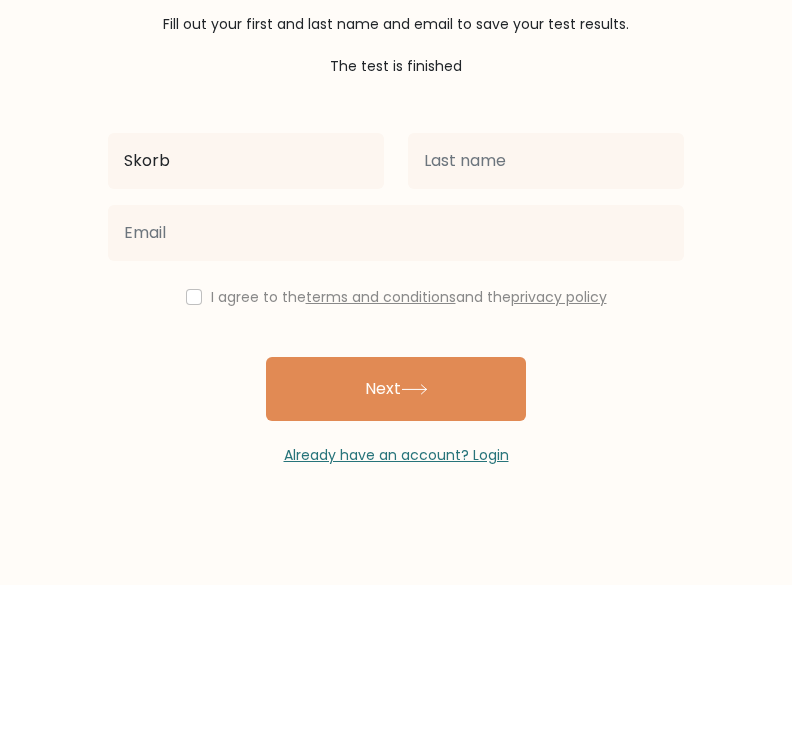 type on "Skorb" 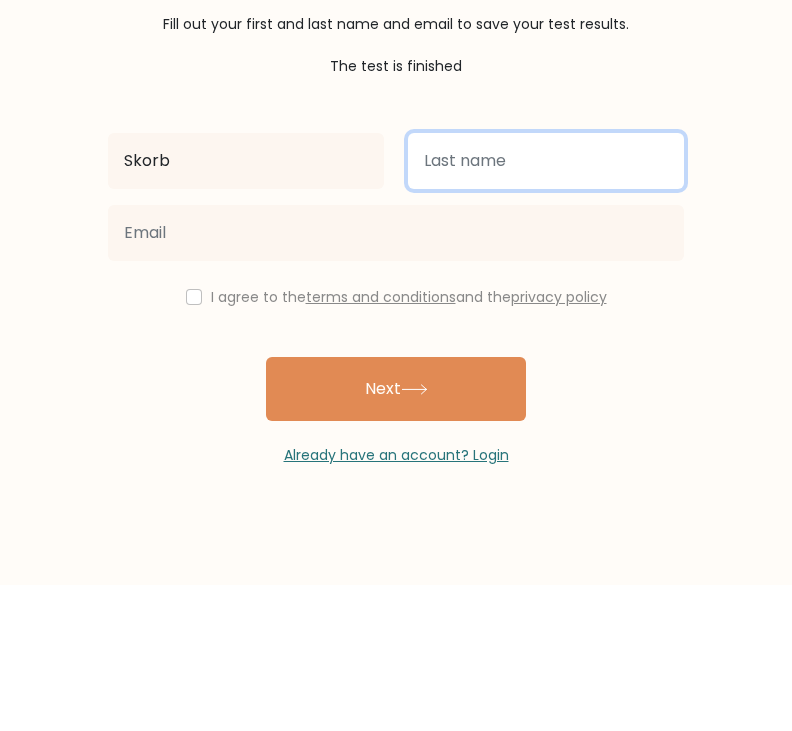 click at bounding box center [546, 307] 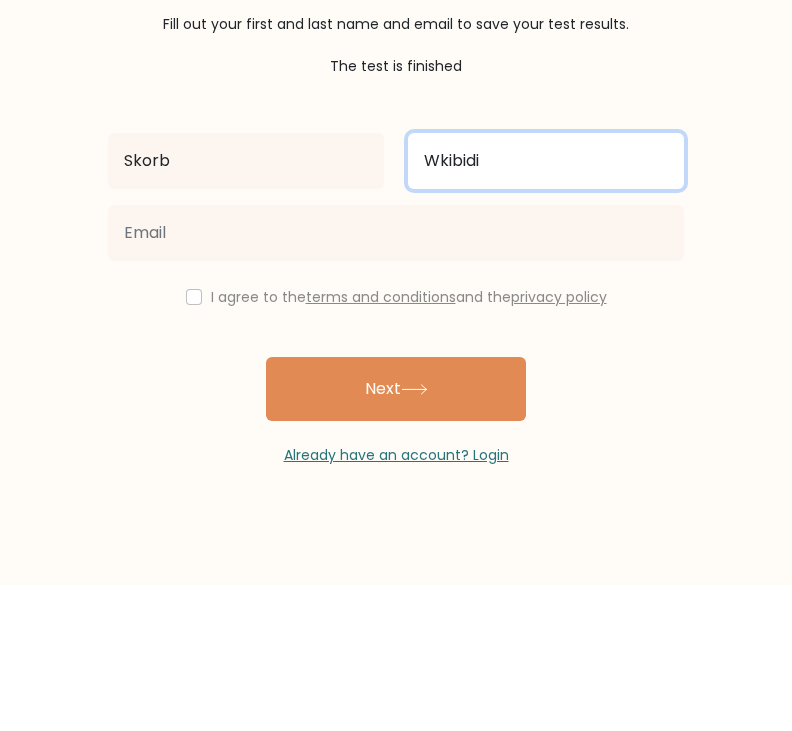 type on "Wkibidi" 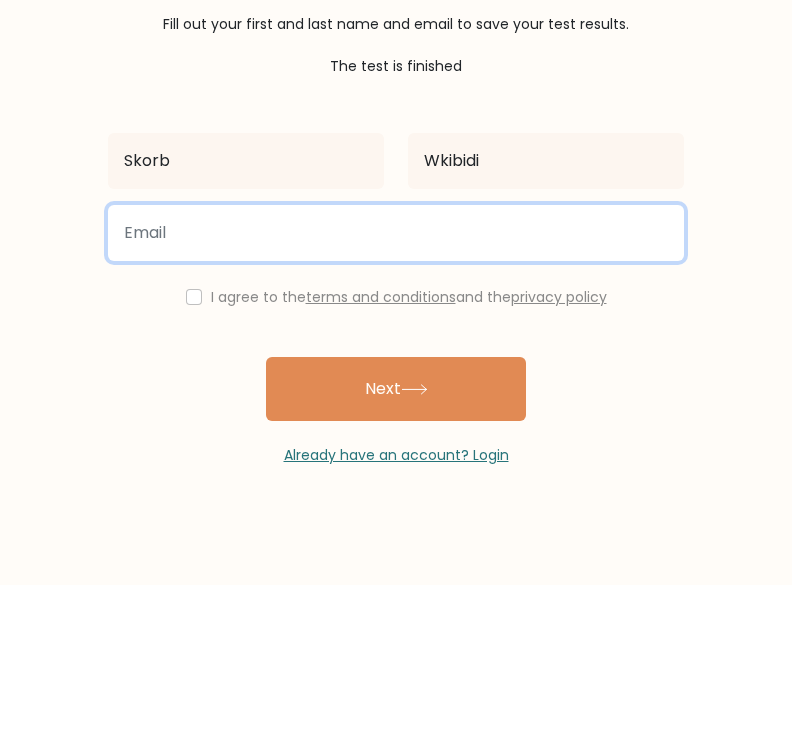 click at bounding box center [396, 379] 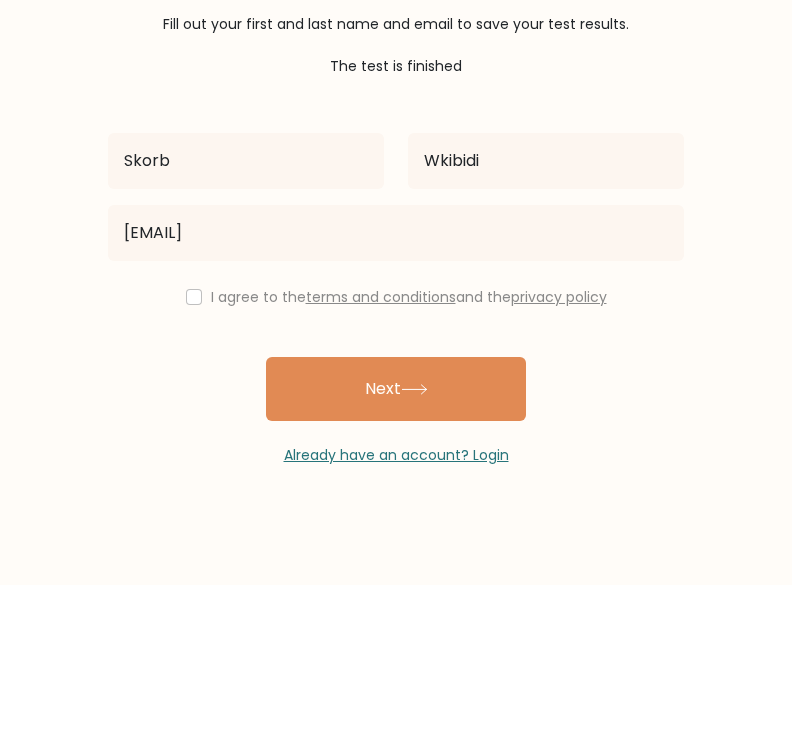 scroll, scrollTop: 64, scrollLeft: 0, axis: vertical 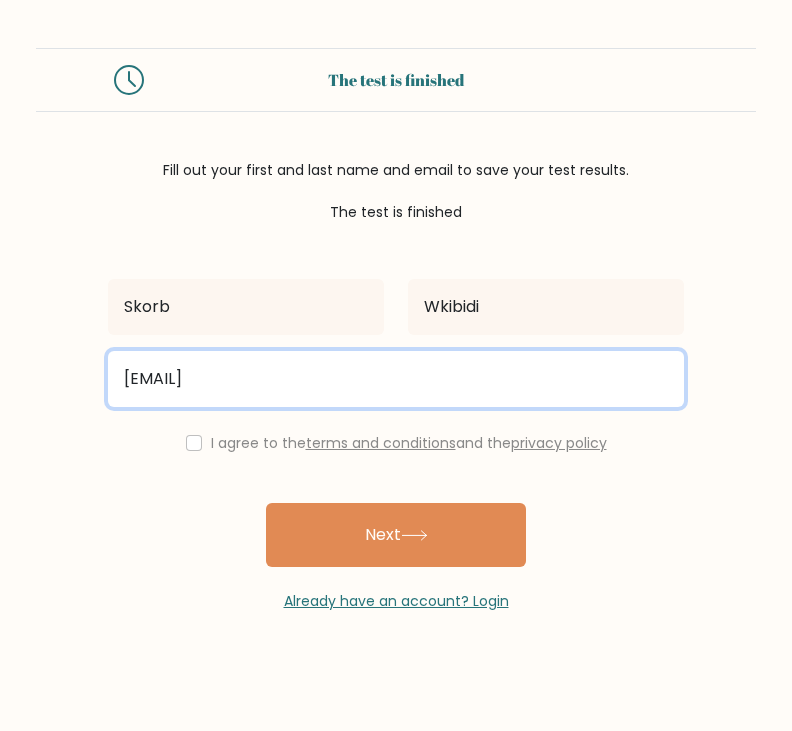 type on "matthewrose0228@icloud.com" 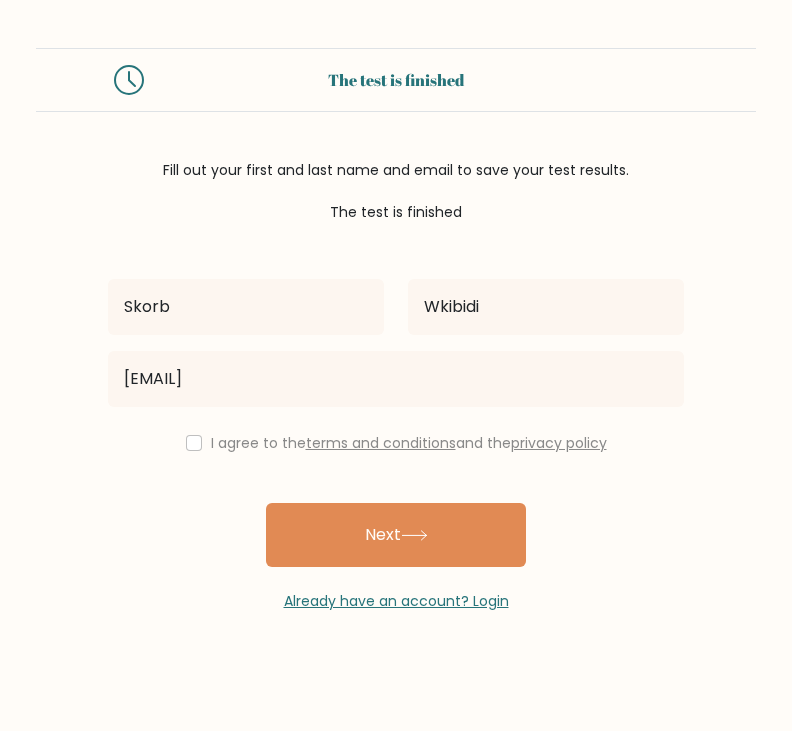 click at bounding box center (194, 443) 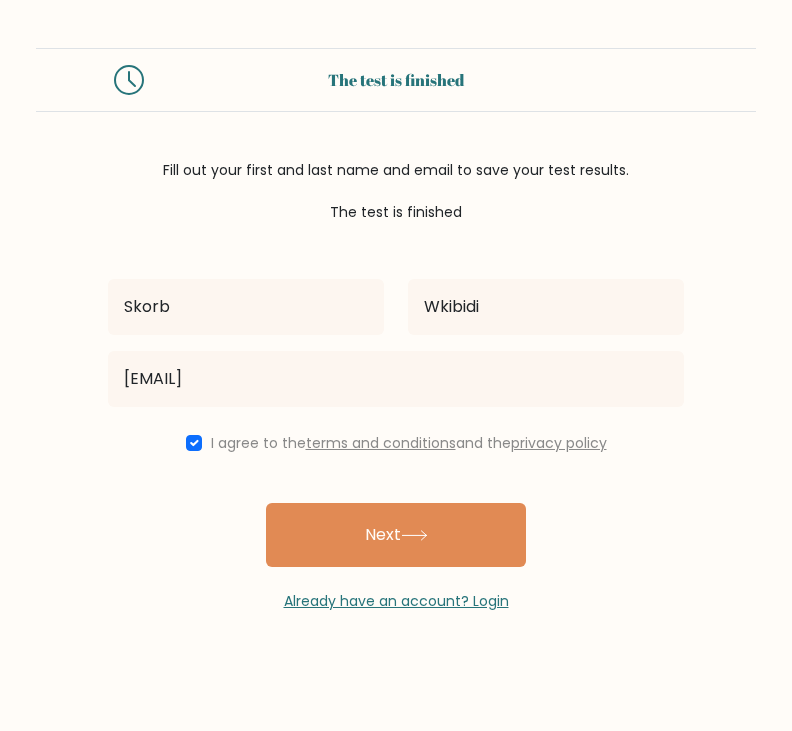 click on "Next" at bounding box center (396, 535) 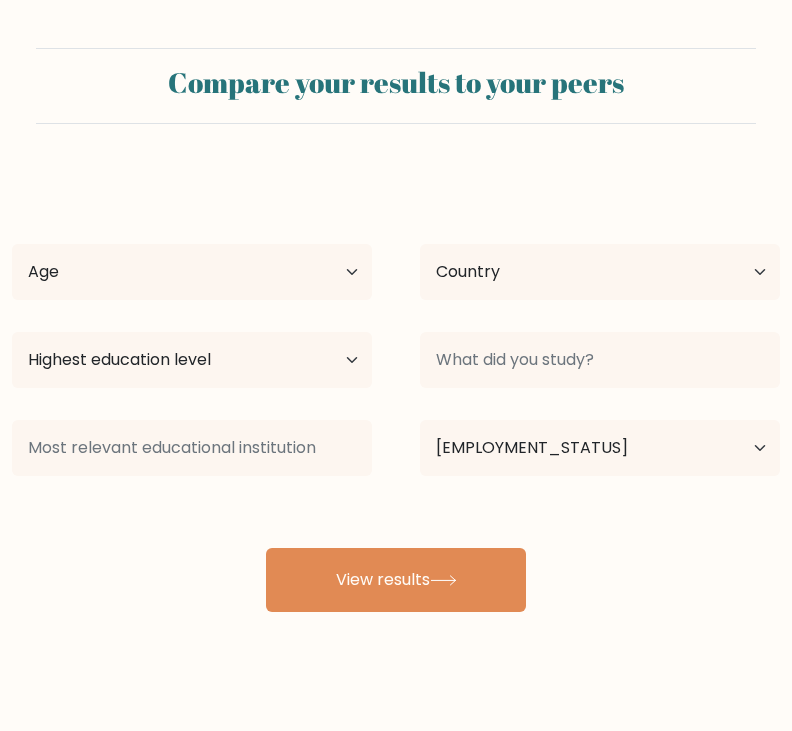 scroll, scrollTop: 0, scrollLeft: 0, axis: both 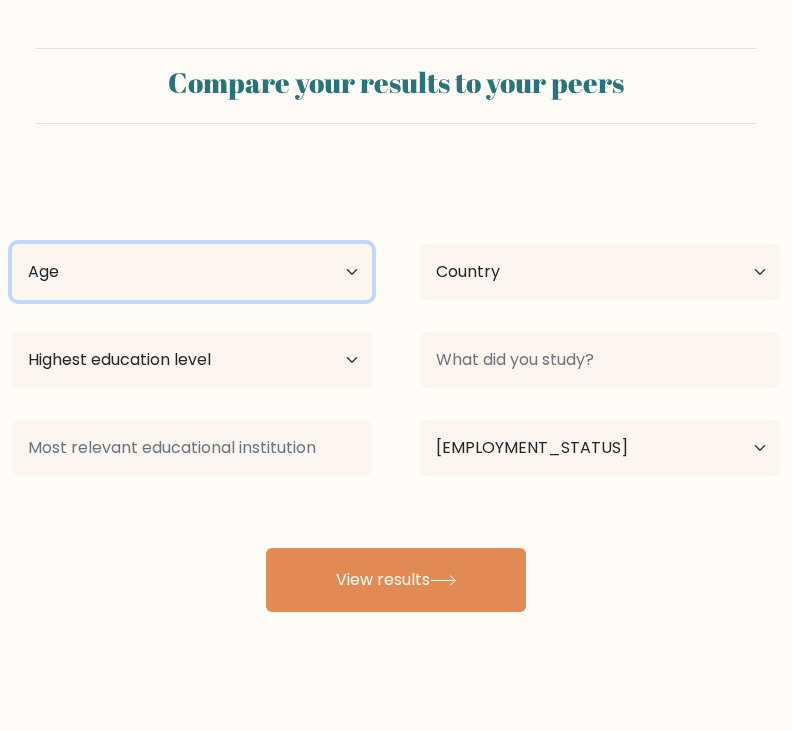 click on "Age
Under 18 years old
18-24 years old
25-34 years old
35-44 years old
45-54 years old
55-64 years old
65 years old and above" at bounding box center (192, 272) 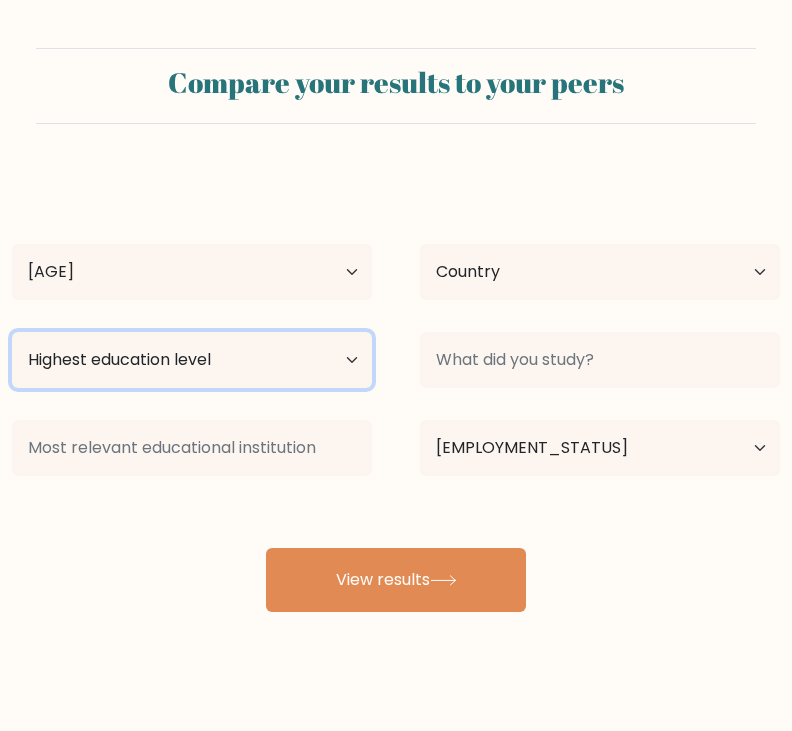 click on "Highest education level
No schooling
Primary
Lower Secondary
Upper Secondary
Occupation Specific
Bachelor's degree
Master's degree
Doctoral degree" at bounding box center (192, 360) 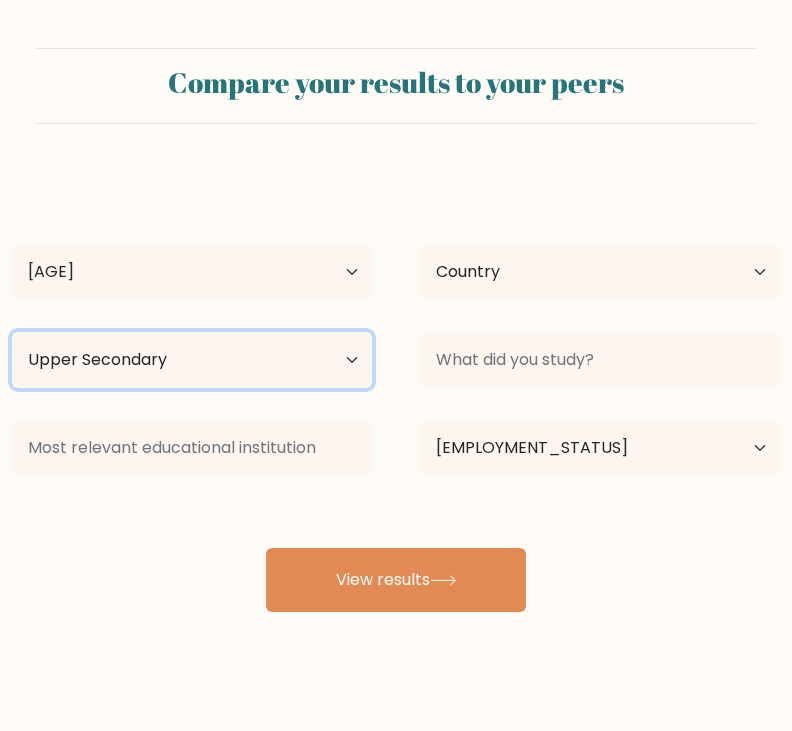 click on "Highest education level
No schooling
Primary
Lower Secondary
Upper Secondary
Occupation Specific
Bachelor's degree
Master's degree
Doctoral degree" at bounding box center (192, 360) 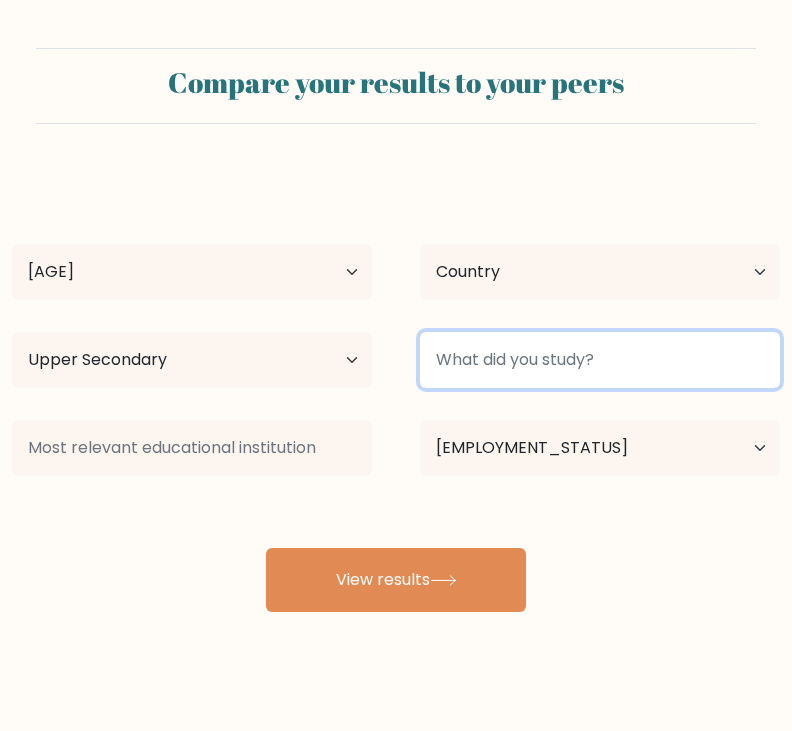 click at bounding box center [600, 360] 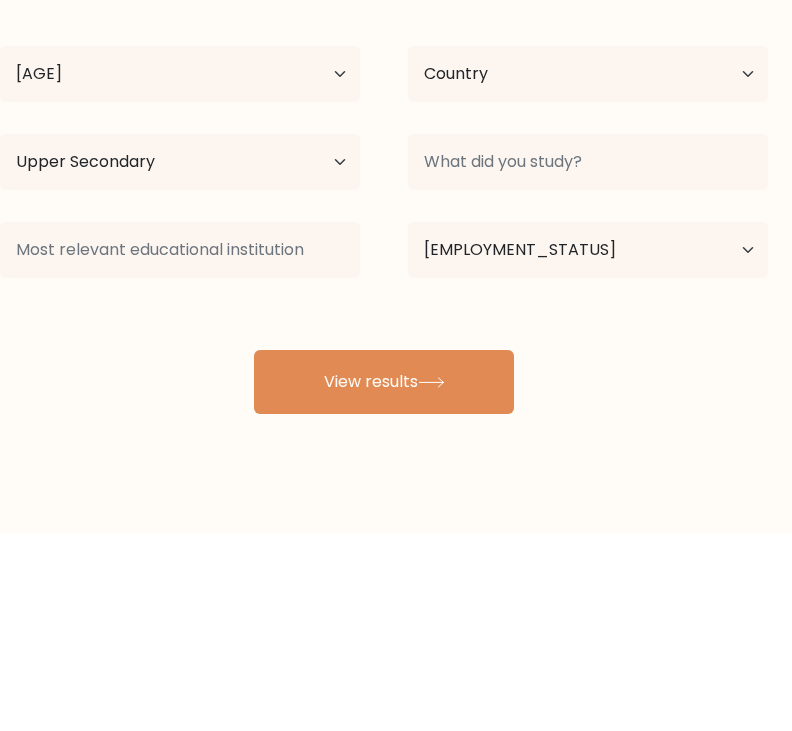 scroll, scrollTop: 64, scrollLeft: 12, axis: both 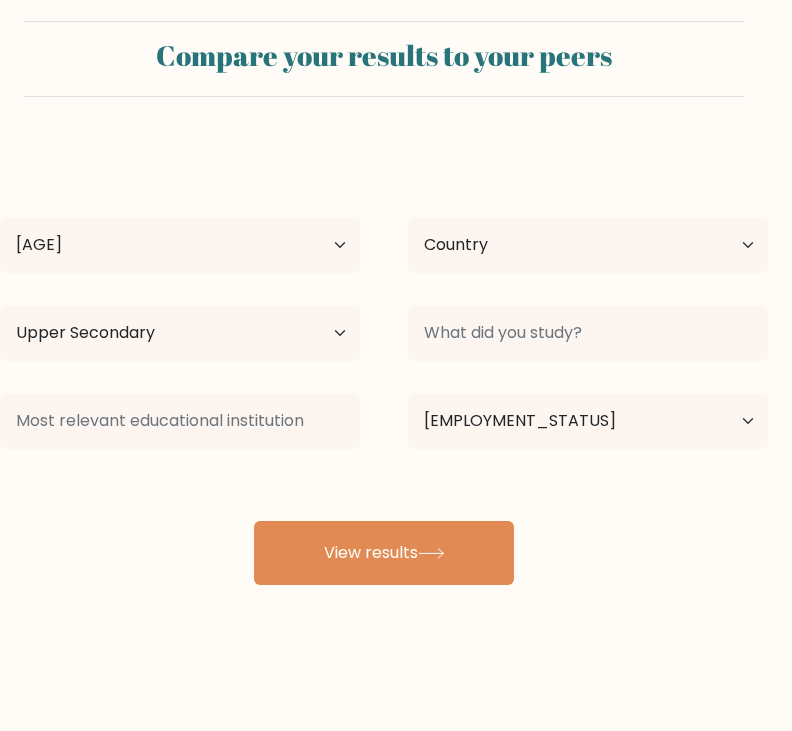 click on "View results" at bounding box center (384, 553) 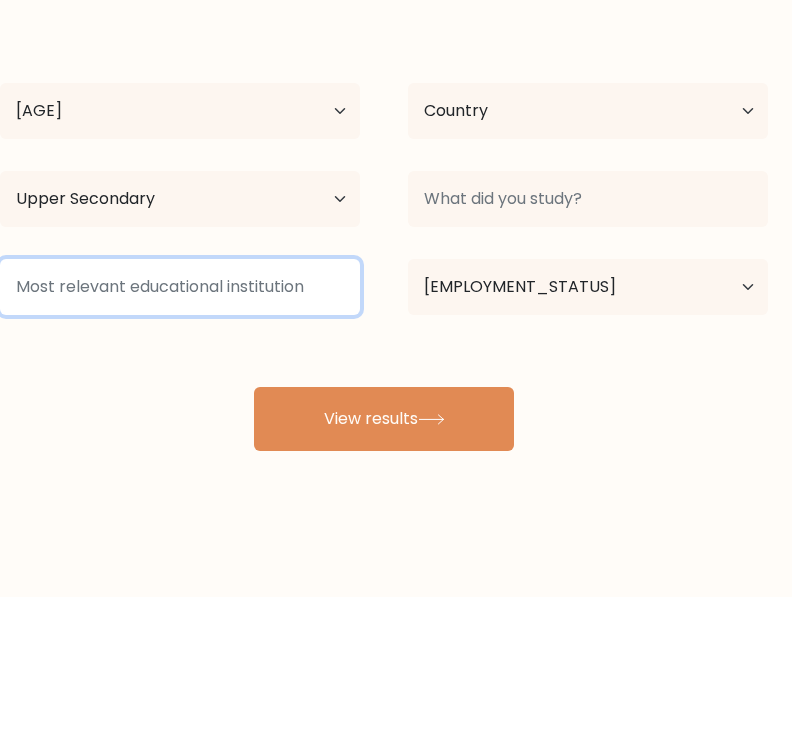 click at bounding box center (180, 421) 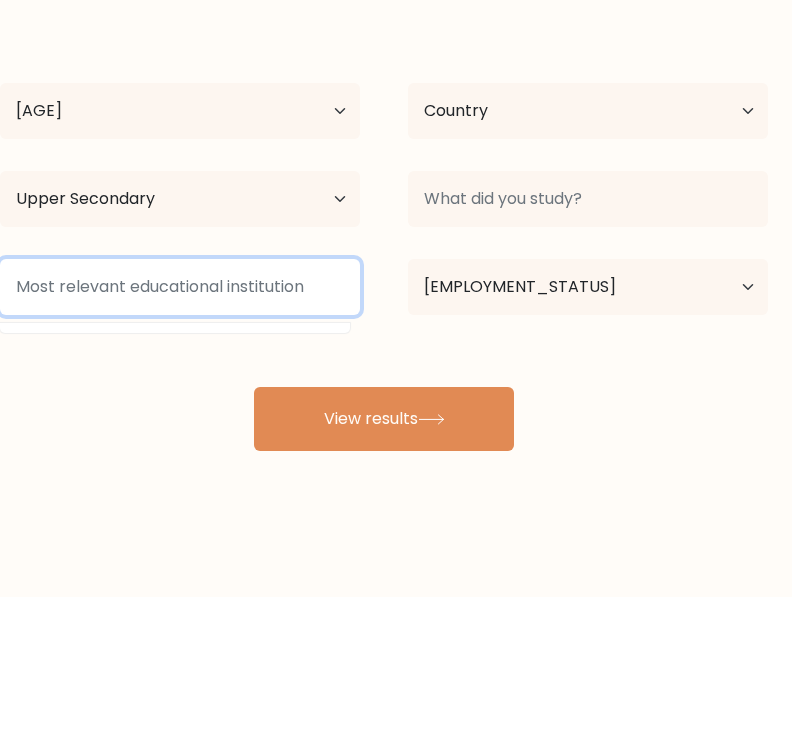 scroll, scrollTop: 64, scrollLeft: 0, axis: vertical 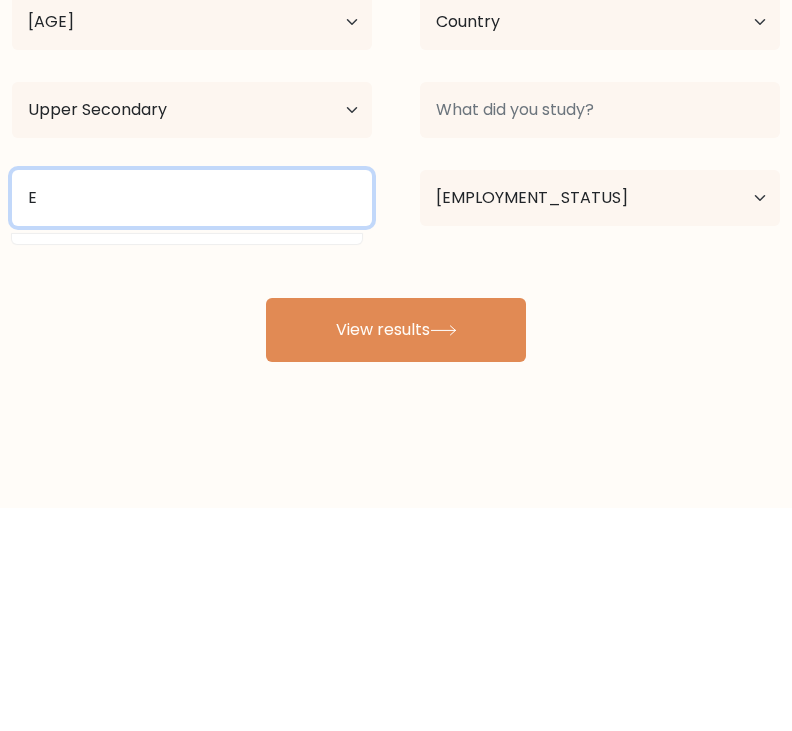 type on "E" 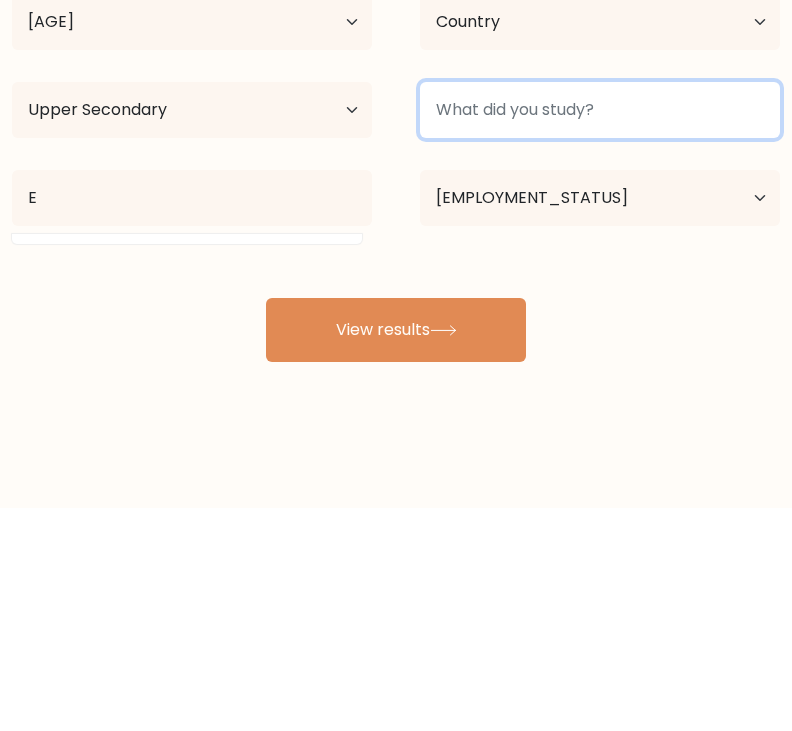 click at bounding box center [600, 333] 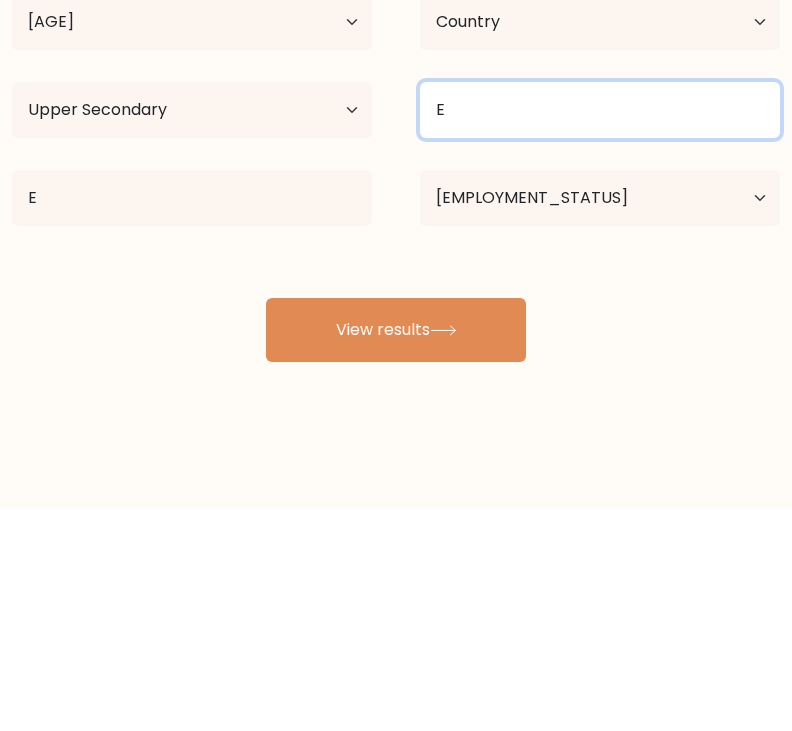 type on "E" 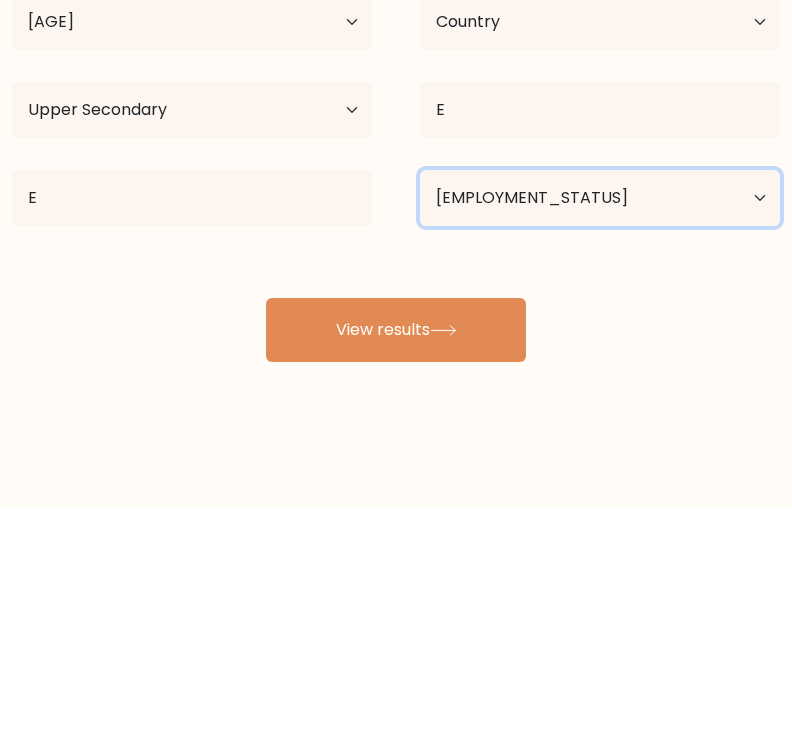 click on "Current employment status
Employed
Student
Retired
Other / prefer not to answer" at bounding box center (600, 421) 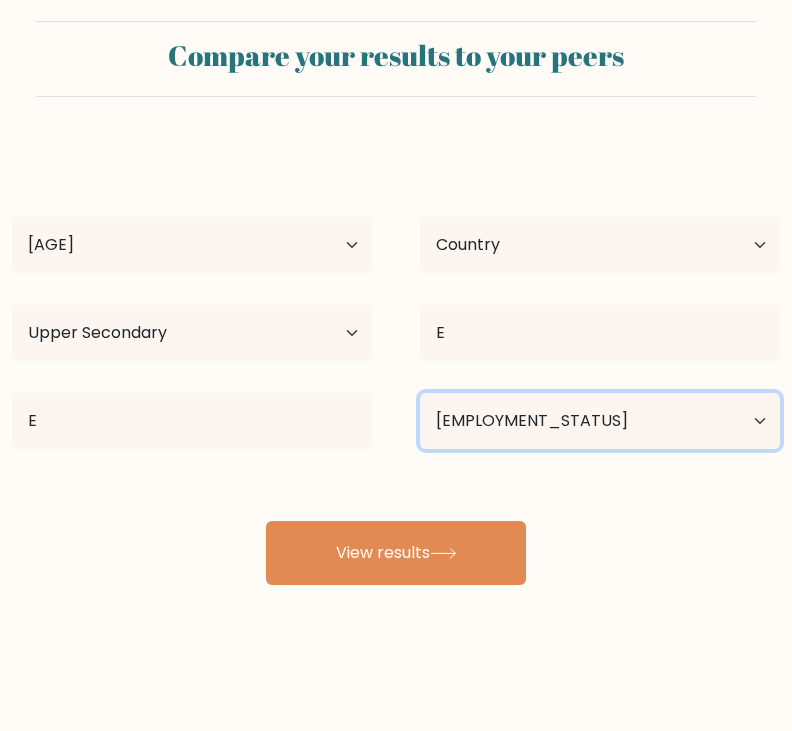 select on "student" 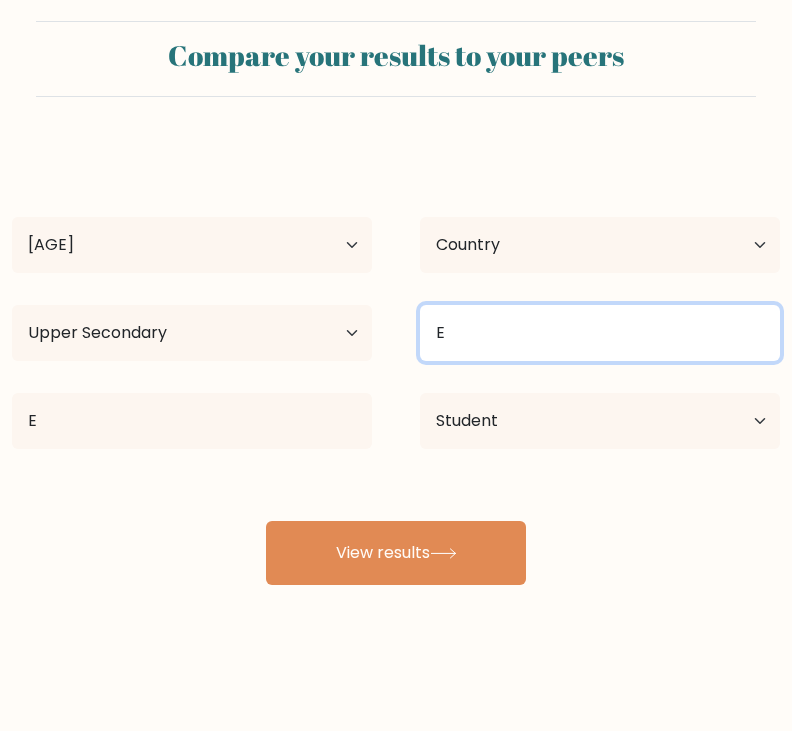 click on "E" at bounding box center [600, 333] 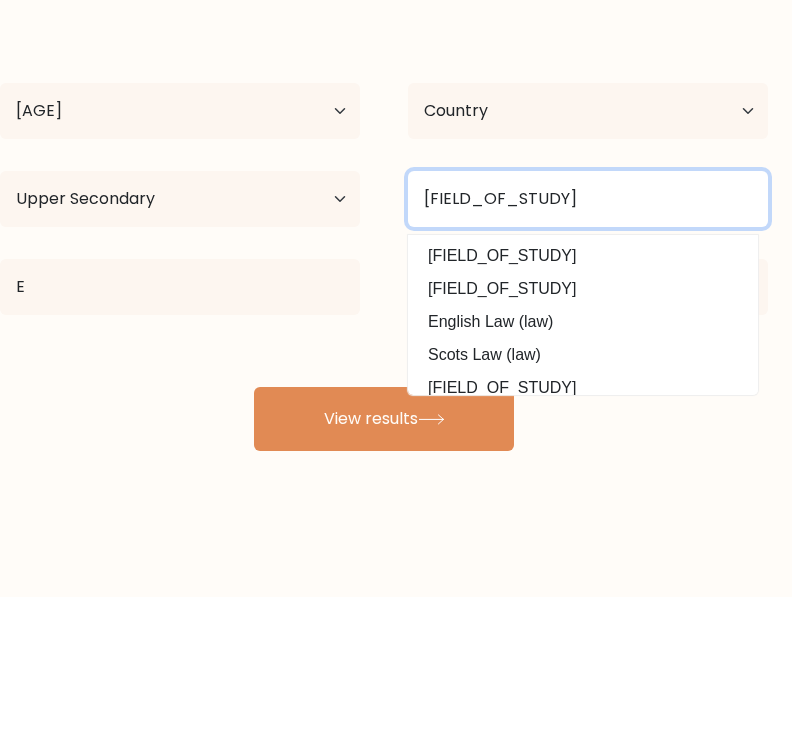 type on "Law" 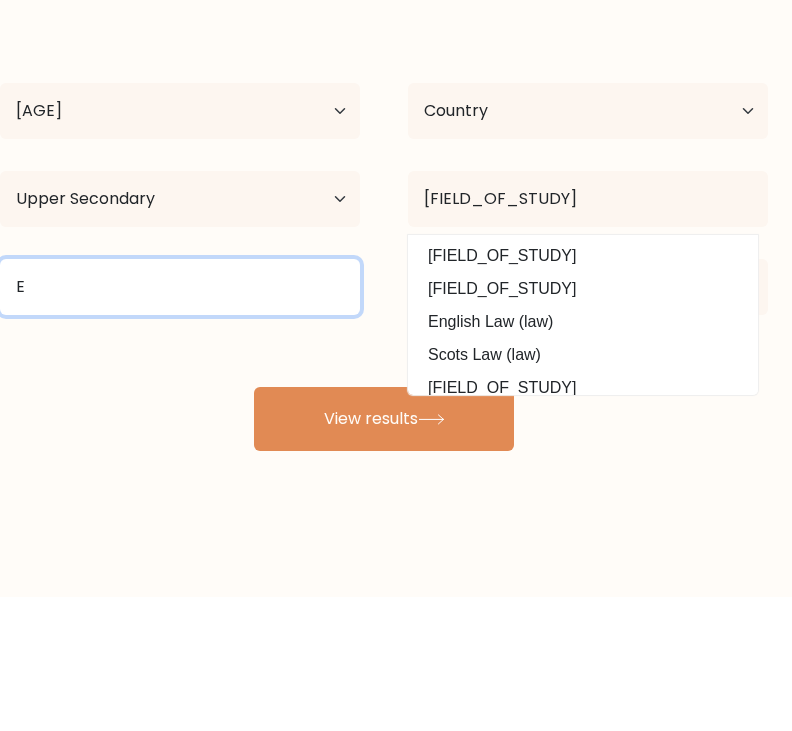 click on "E" at bounding box center [180, 421] 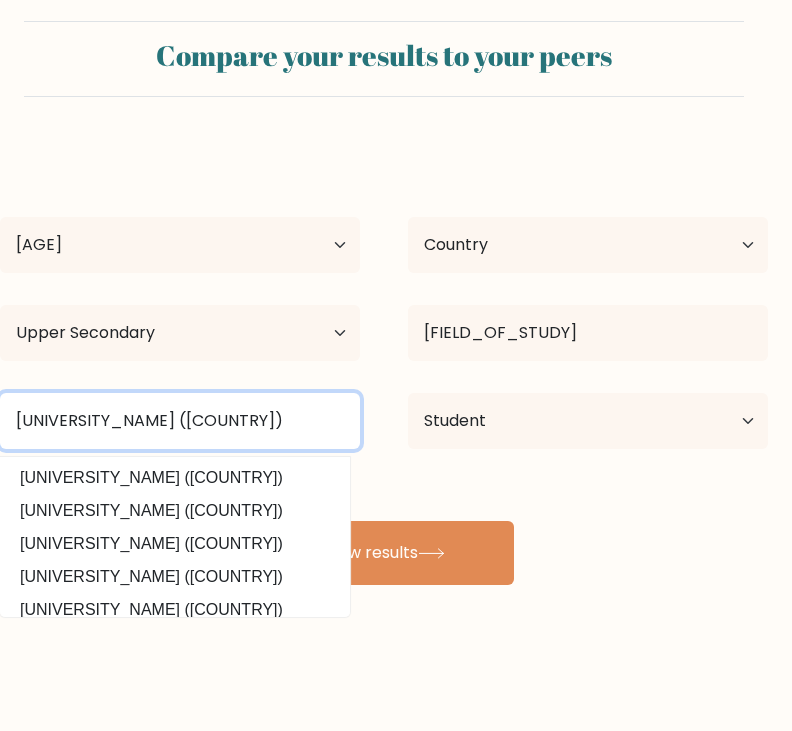 type on "Penn state" 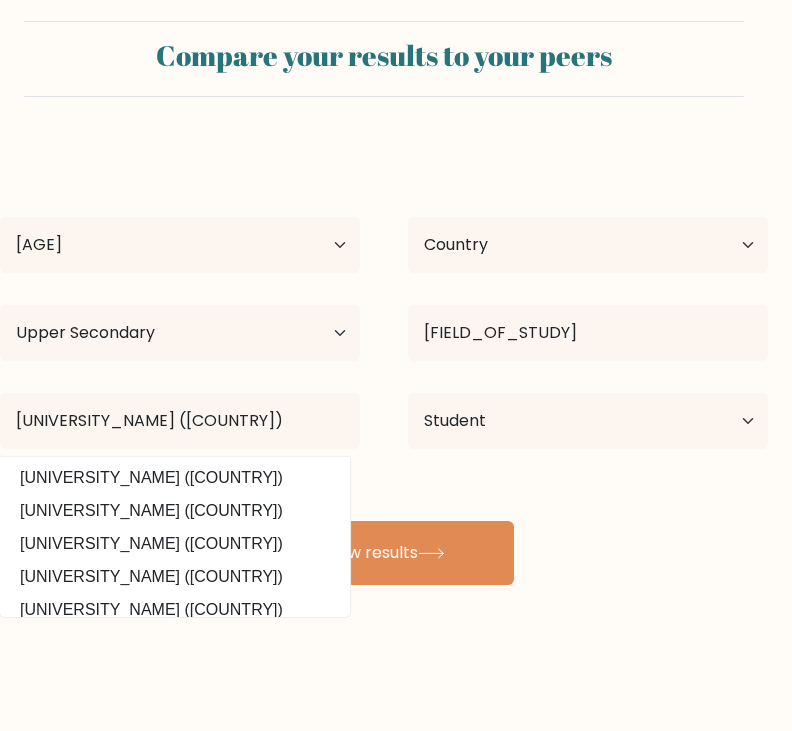 click on "View results" at bounding box center (384, 553) 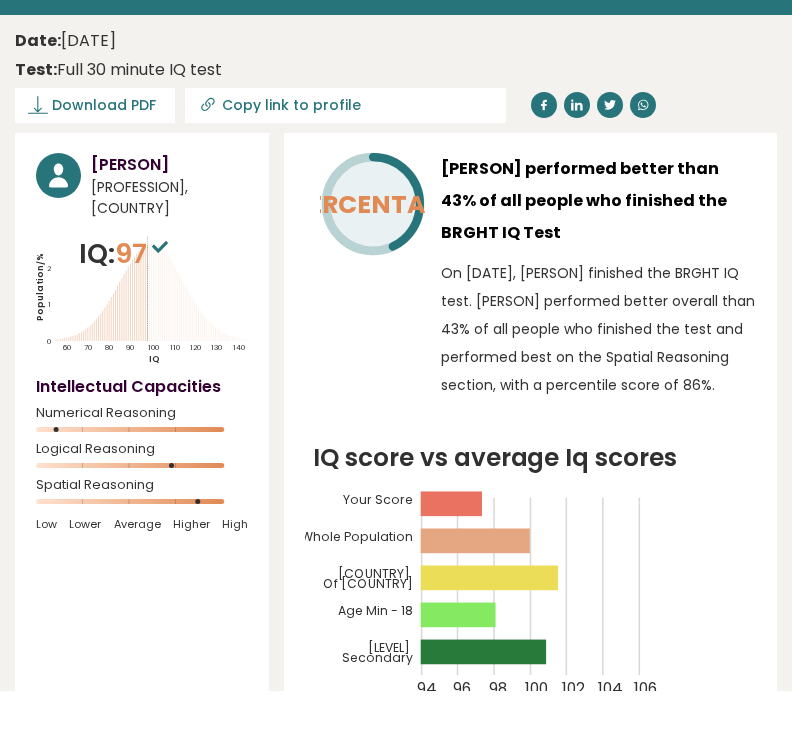 scroll, scrollTop: 42, scrollLeft: 0, axis: vertical 